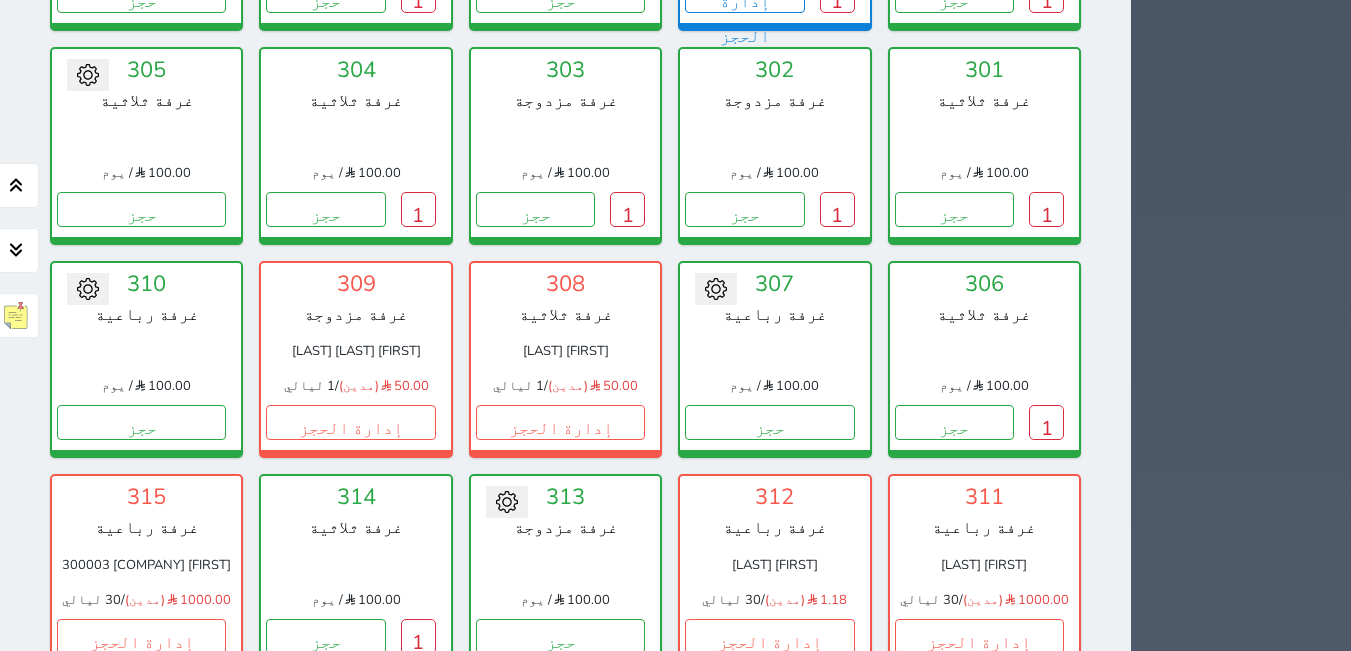 scroll, scrollTop: 1878, scrollLeft: 0, axis: vertical 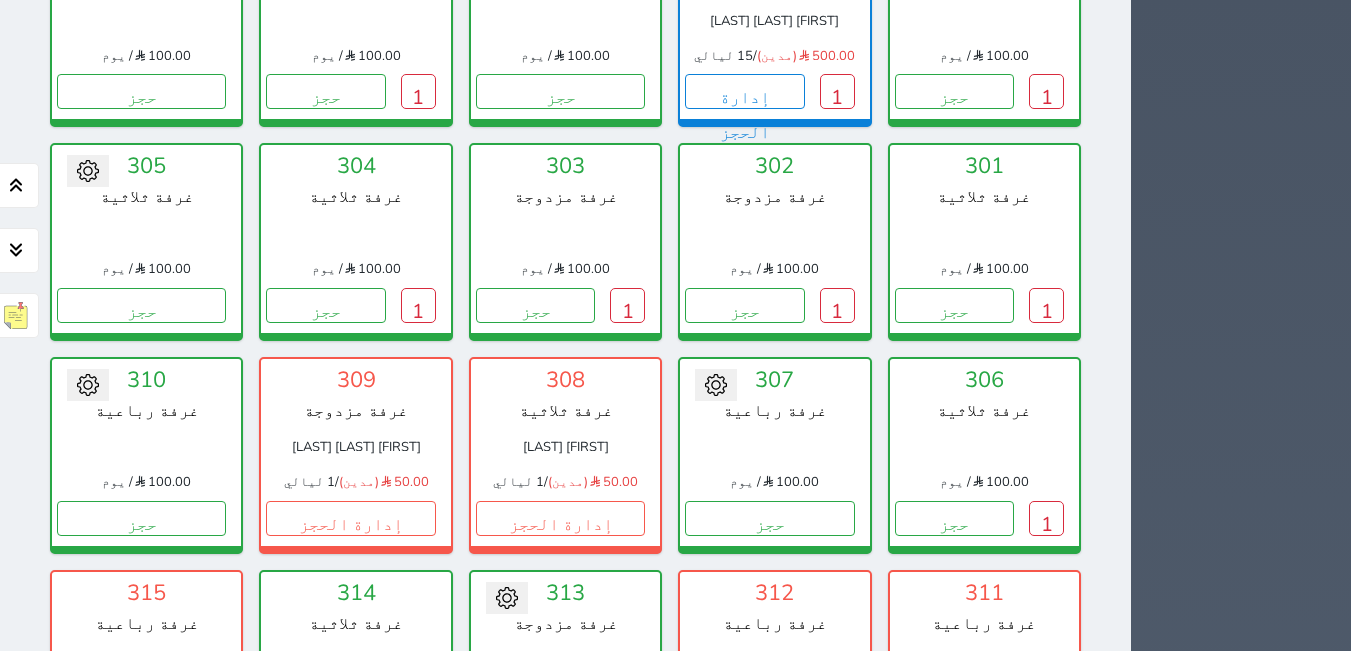 click on "حجز" at bounding box center (560, 945) 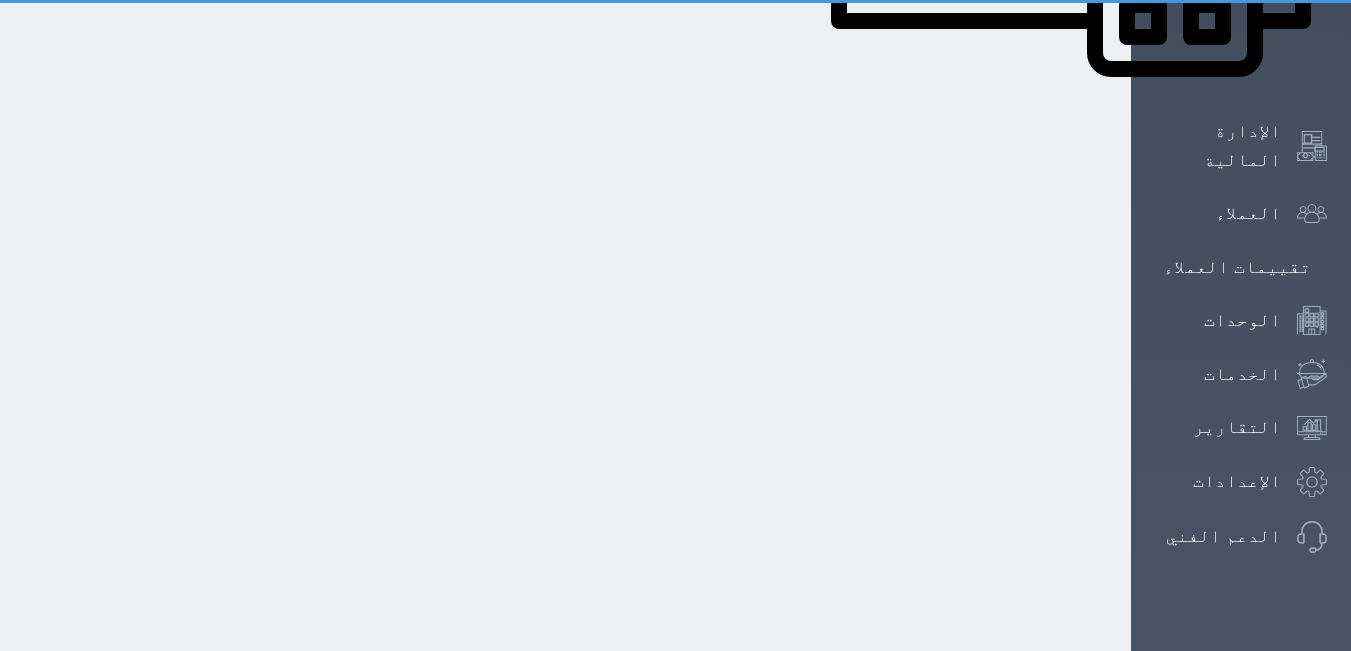 select on "1" 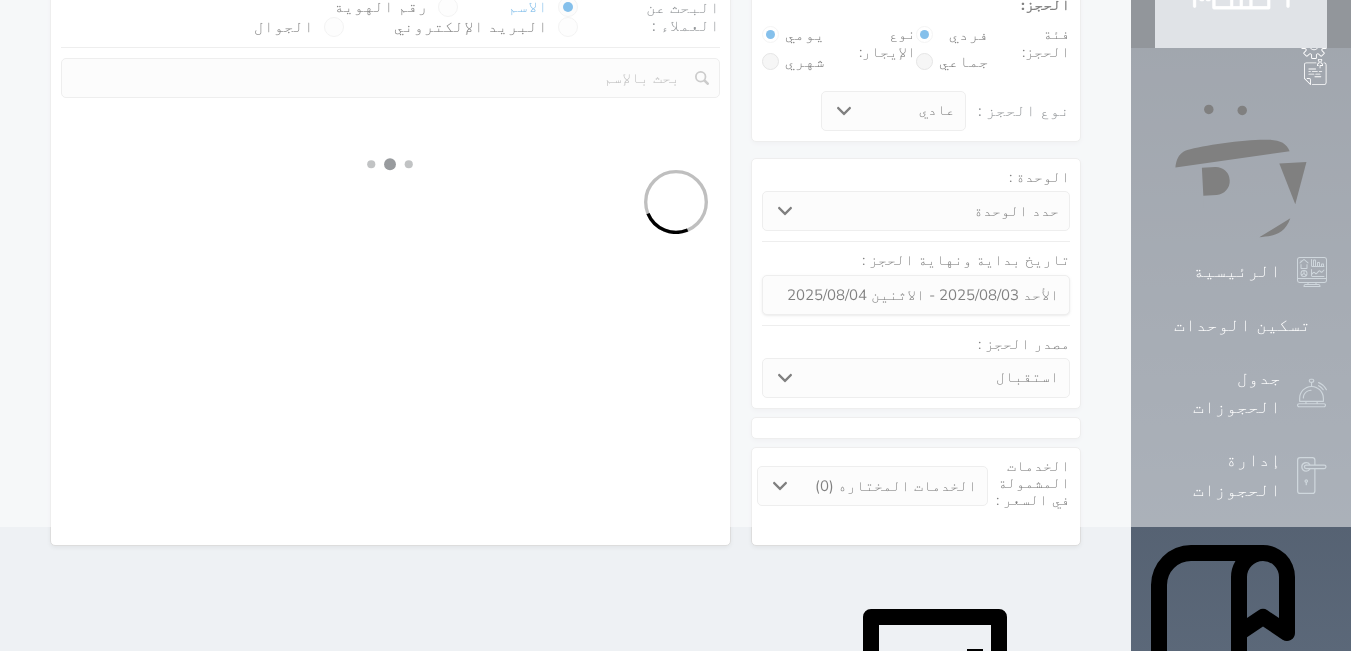 scroll, scrollTop: 0, scrollLeft: 0, axis: both 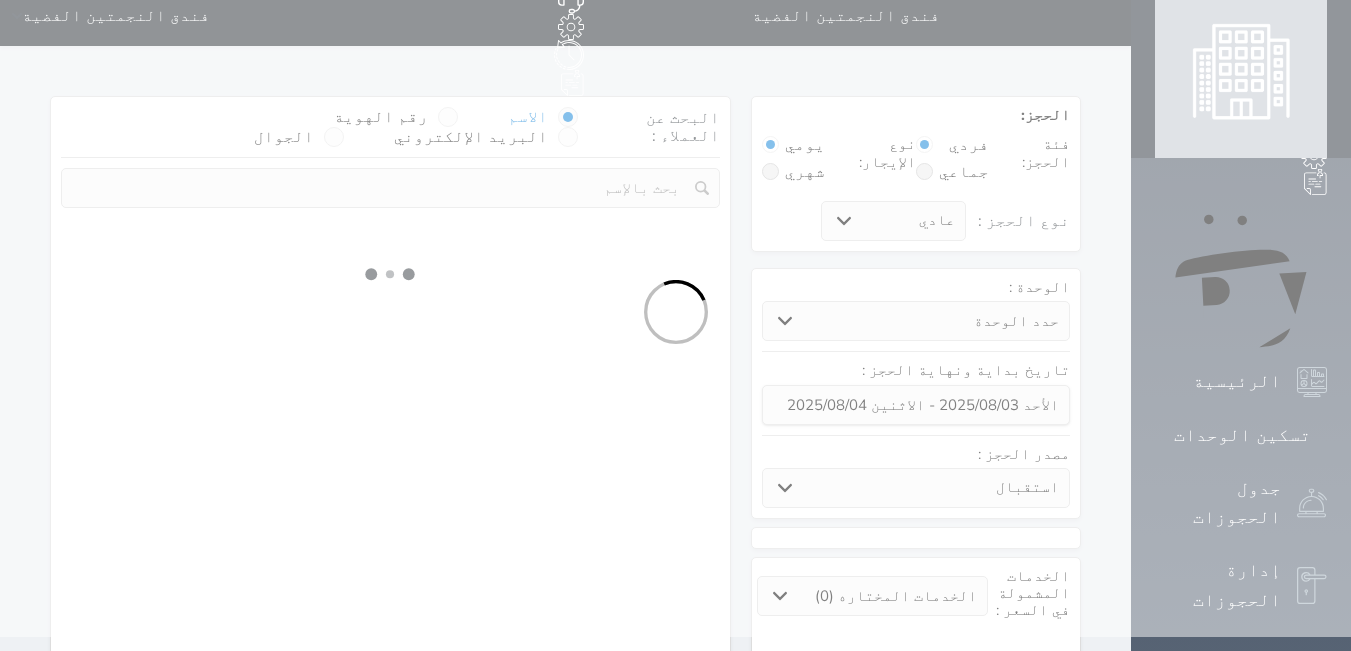 select 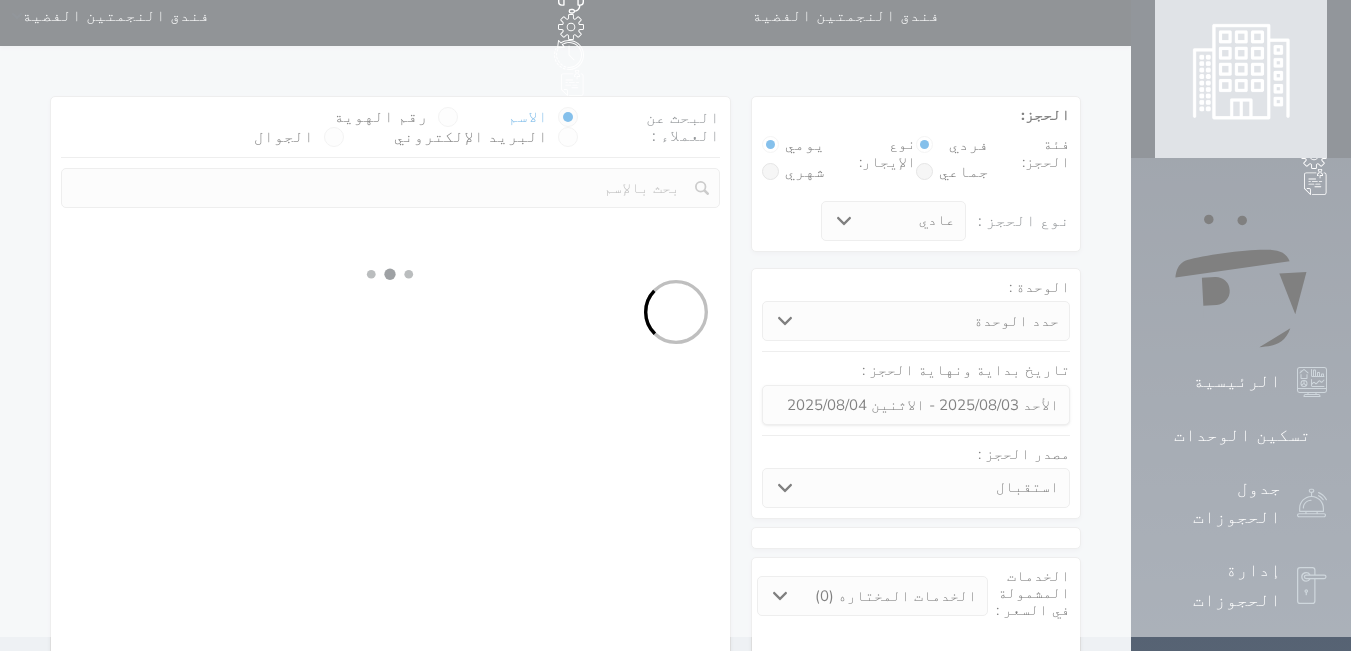 select on "29078" 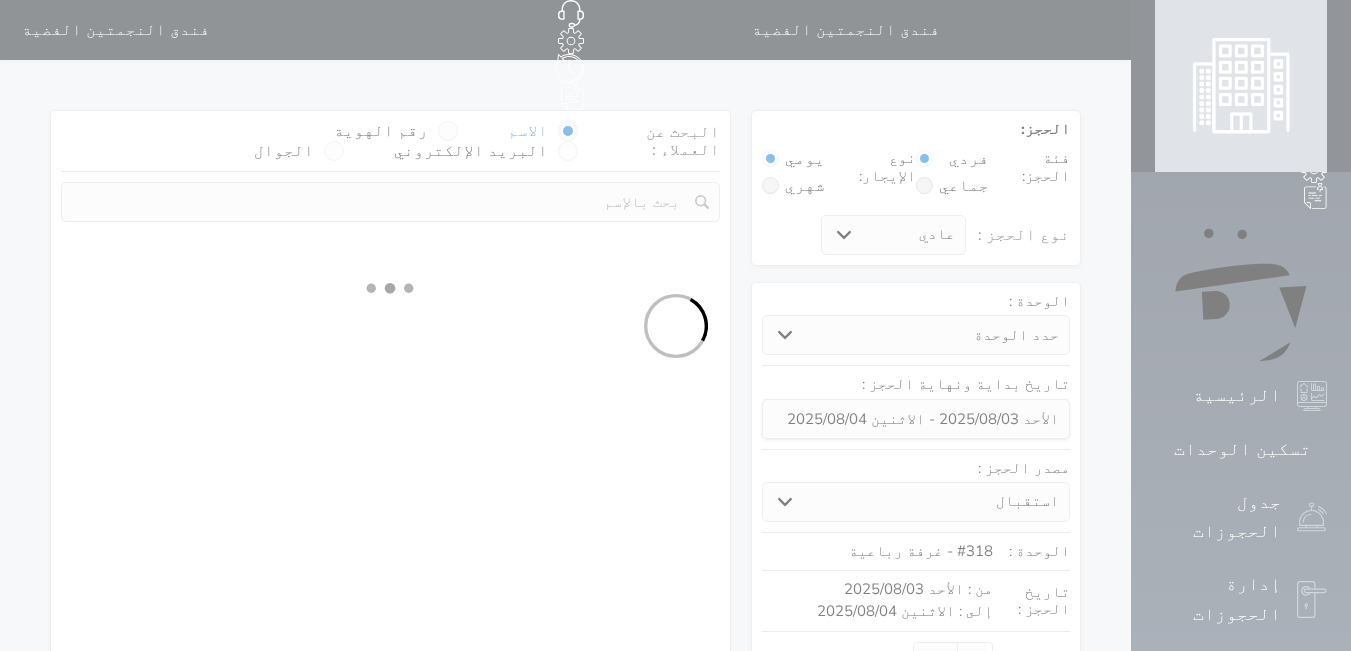 select 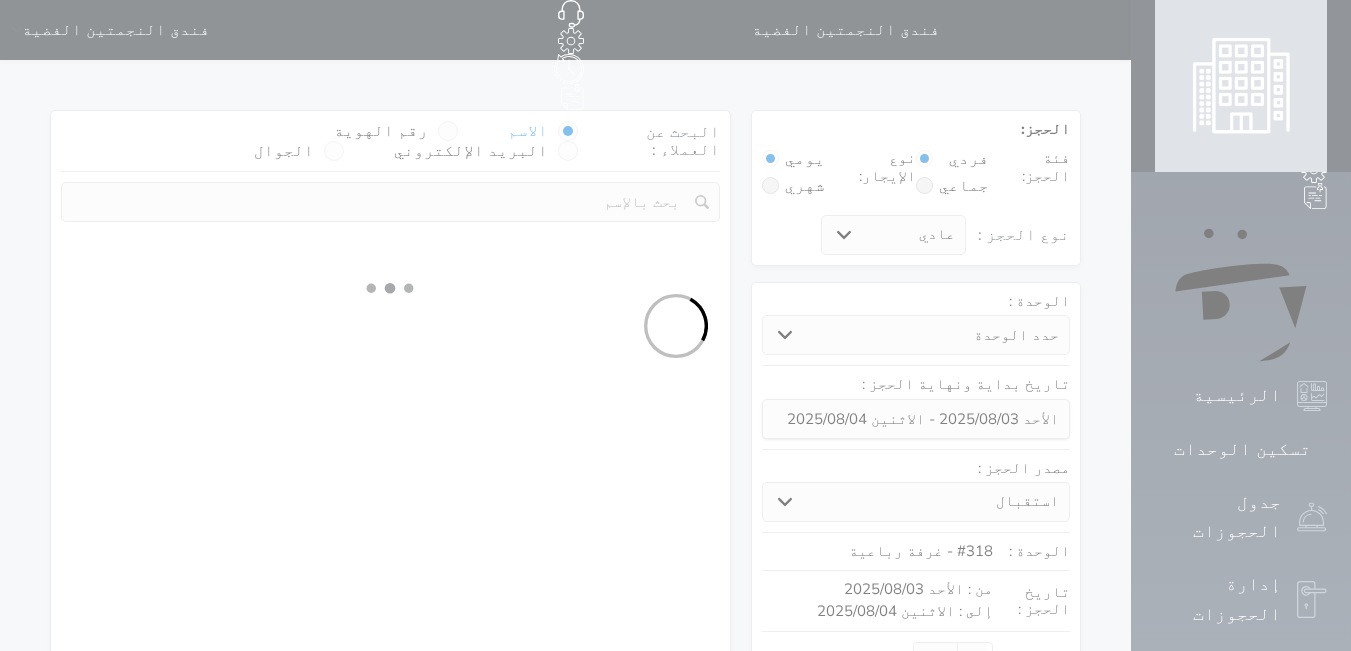 select on "113" 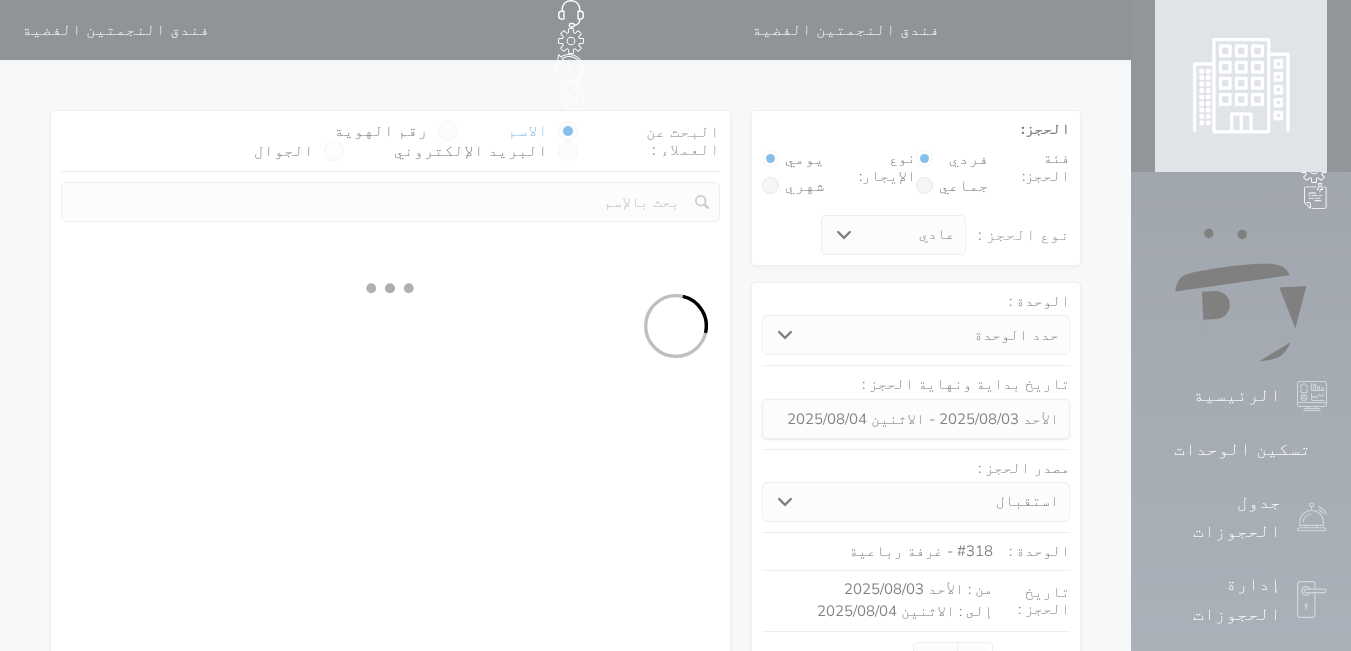 select on "1" 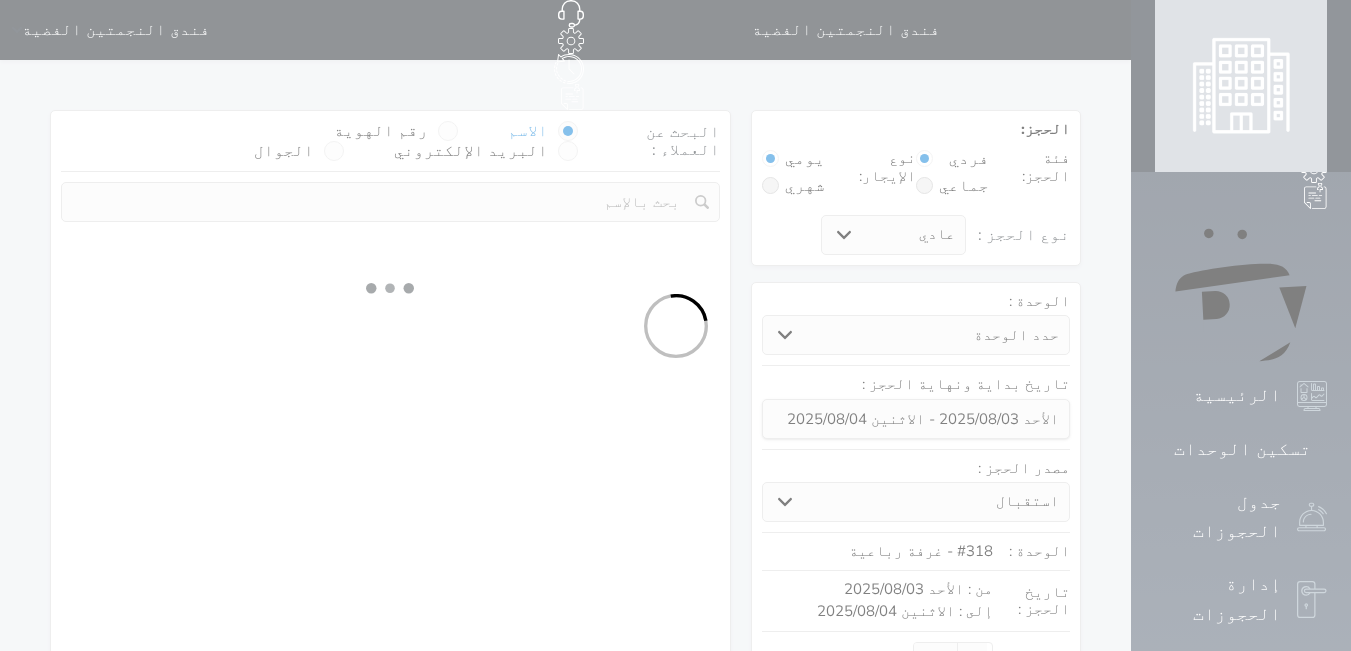 select 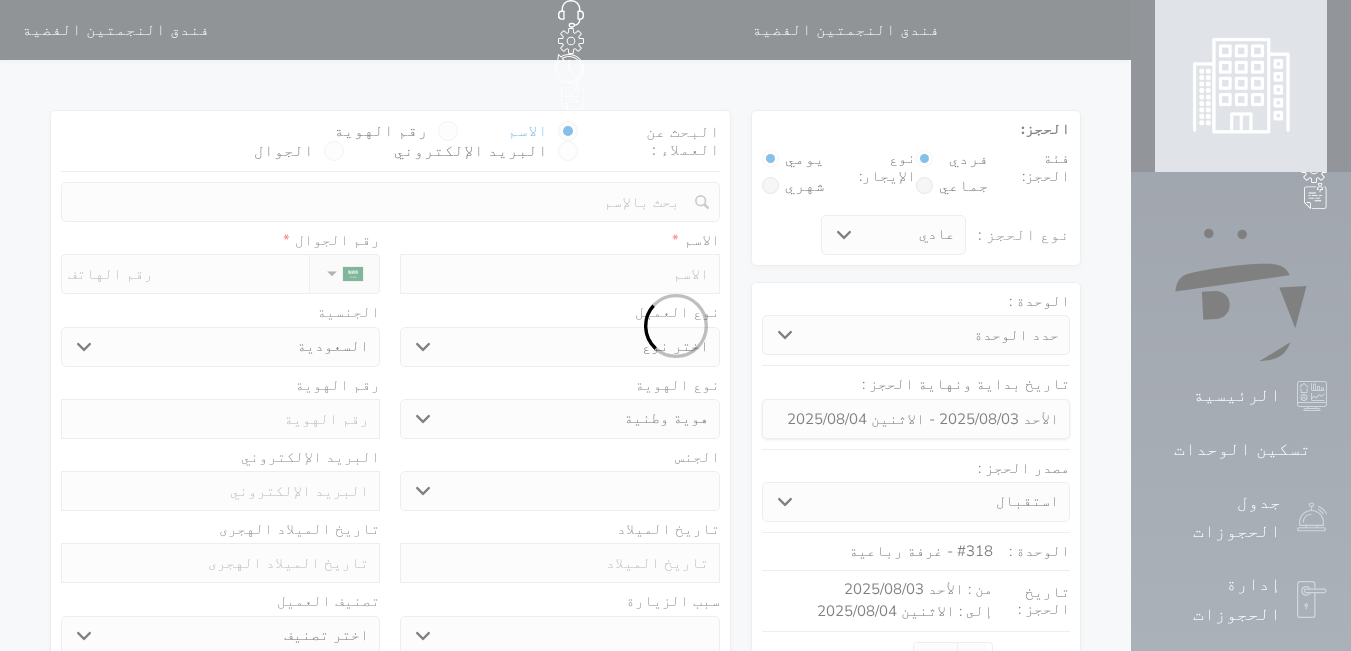 select 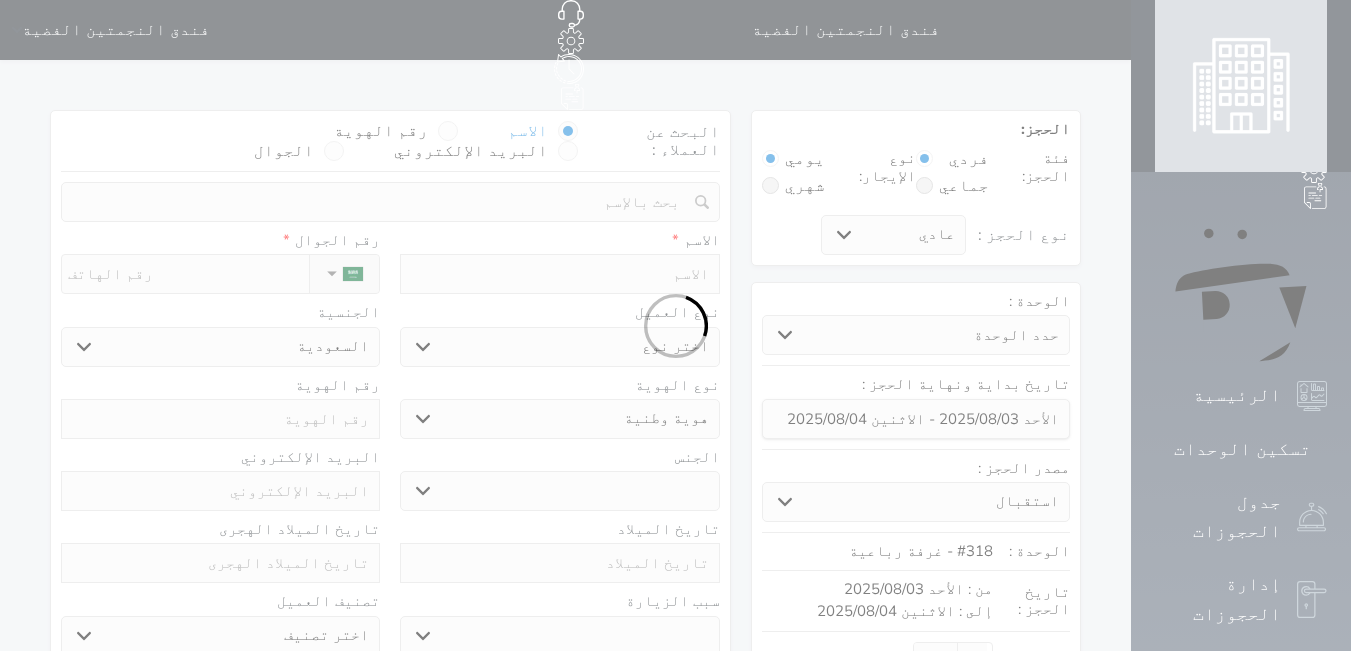 select 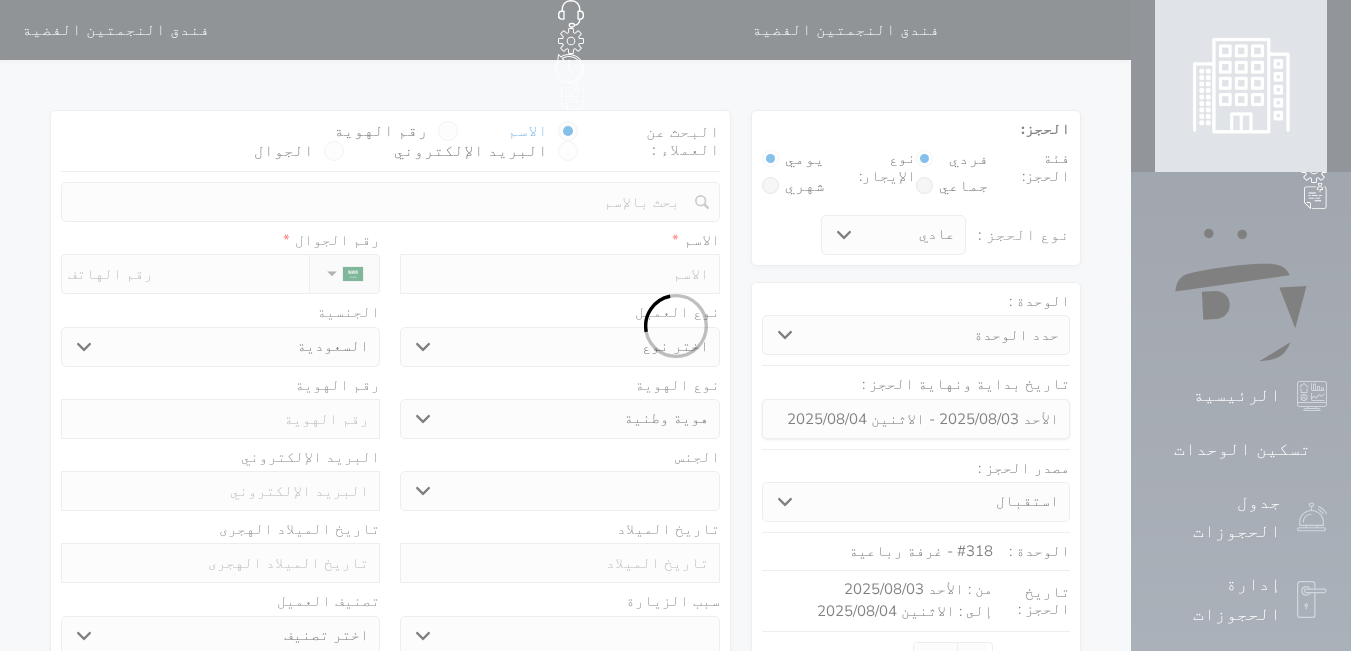 select 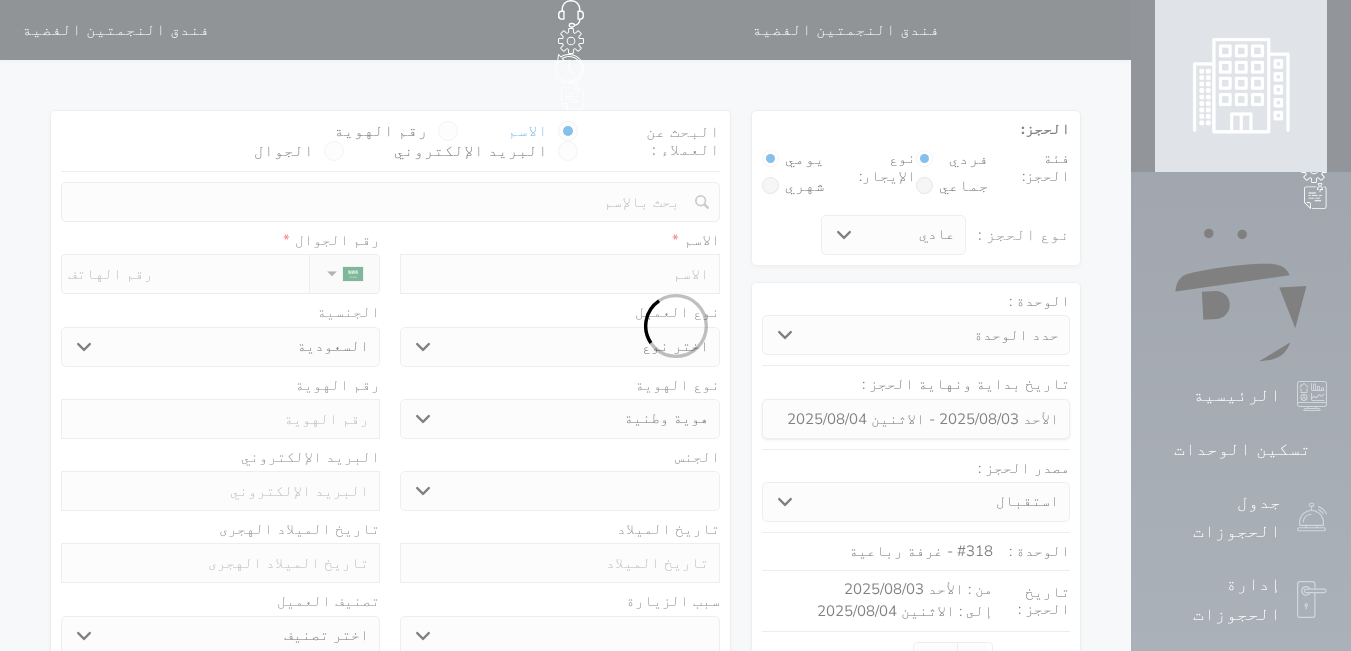 select 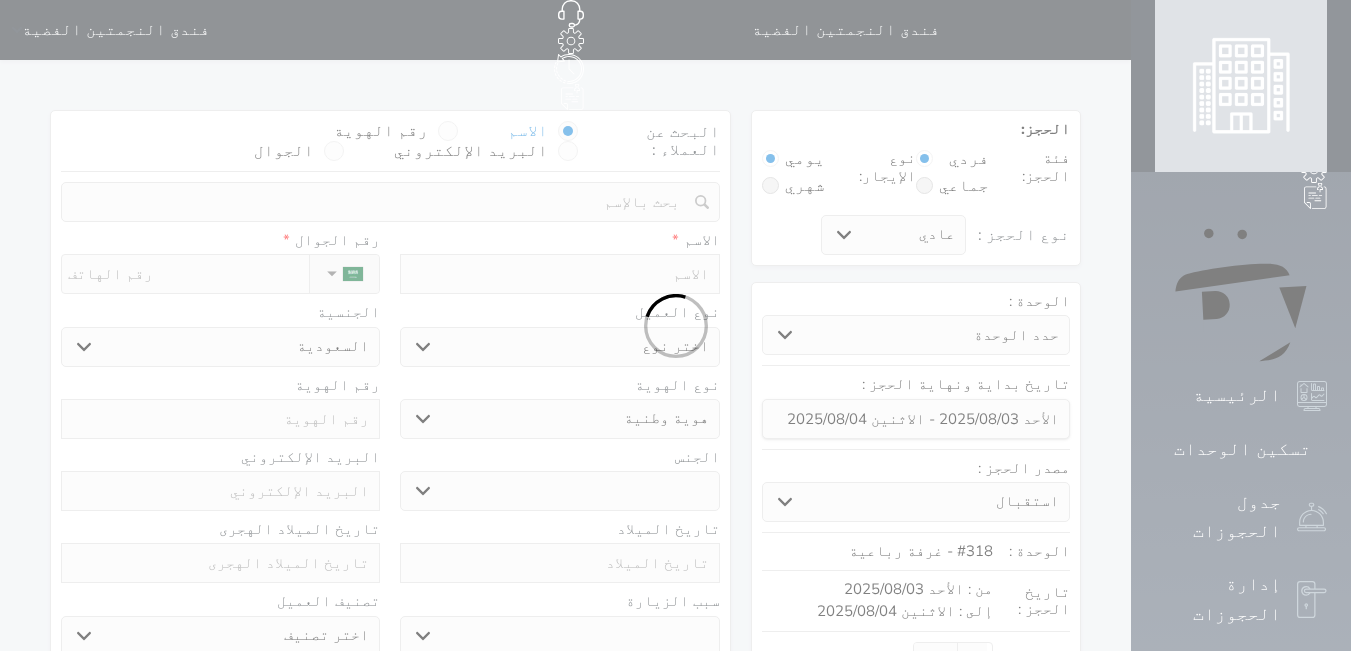 select 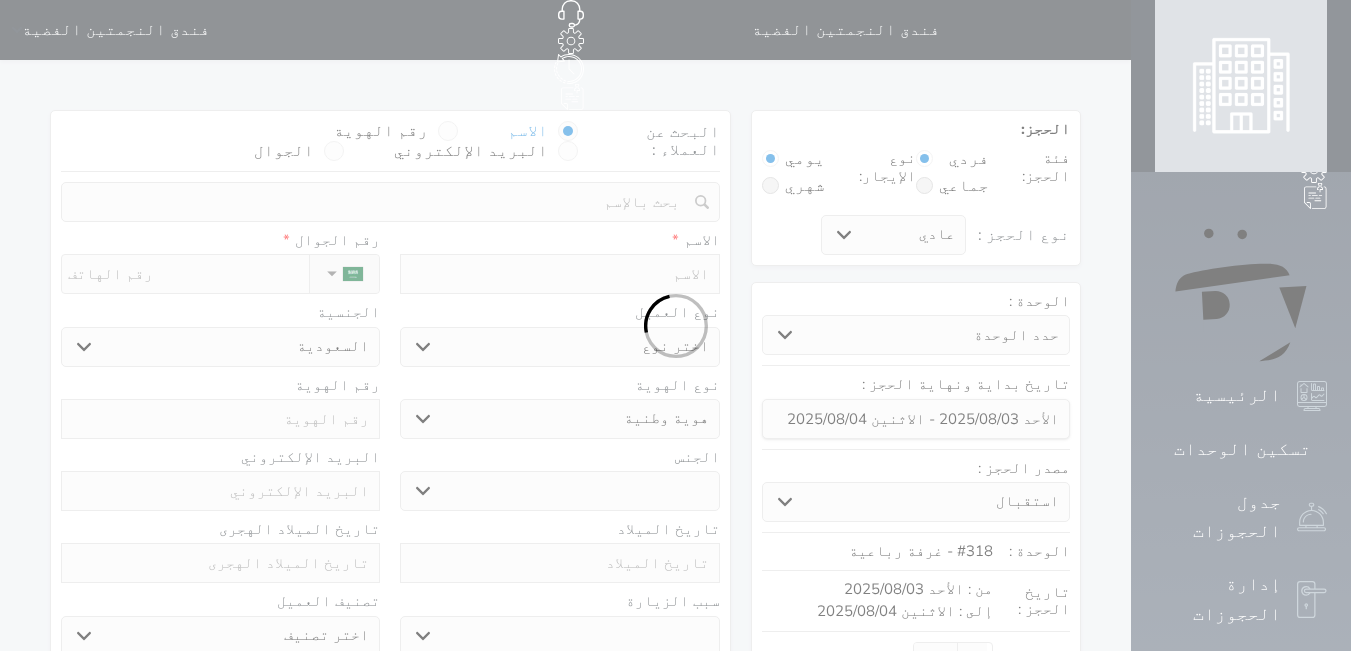 select 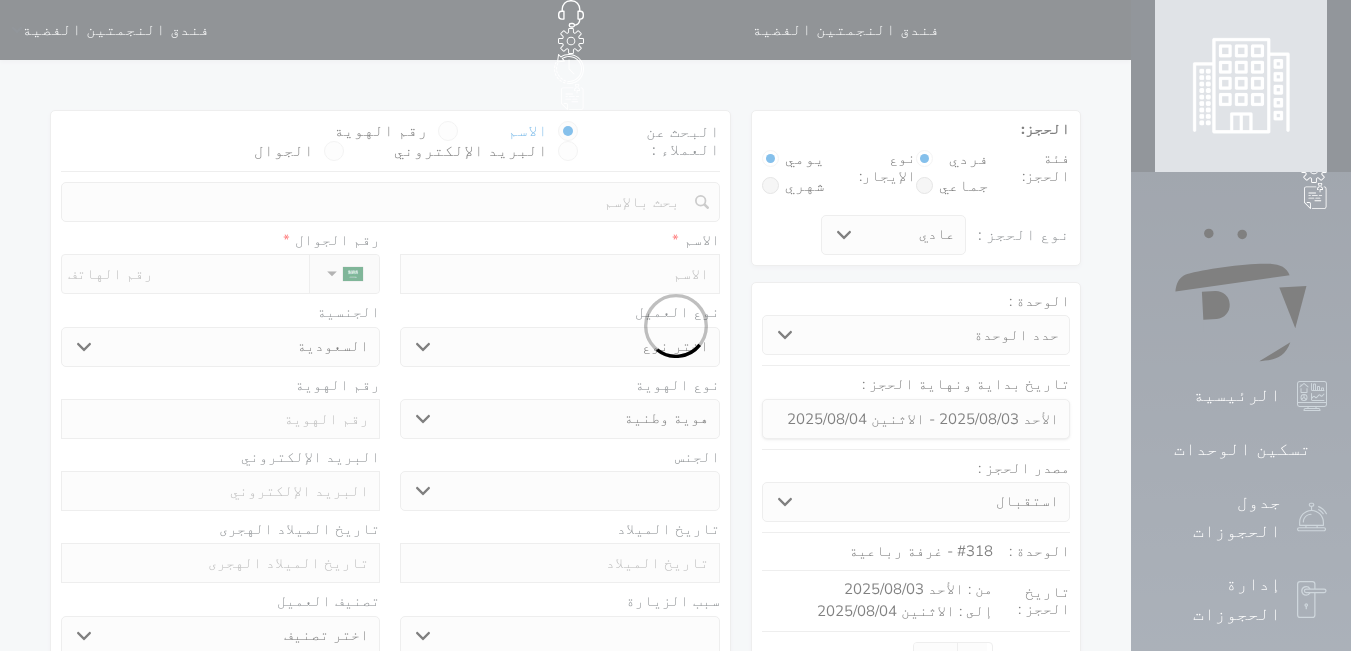 select 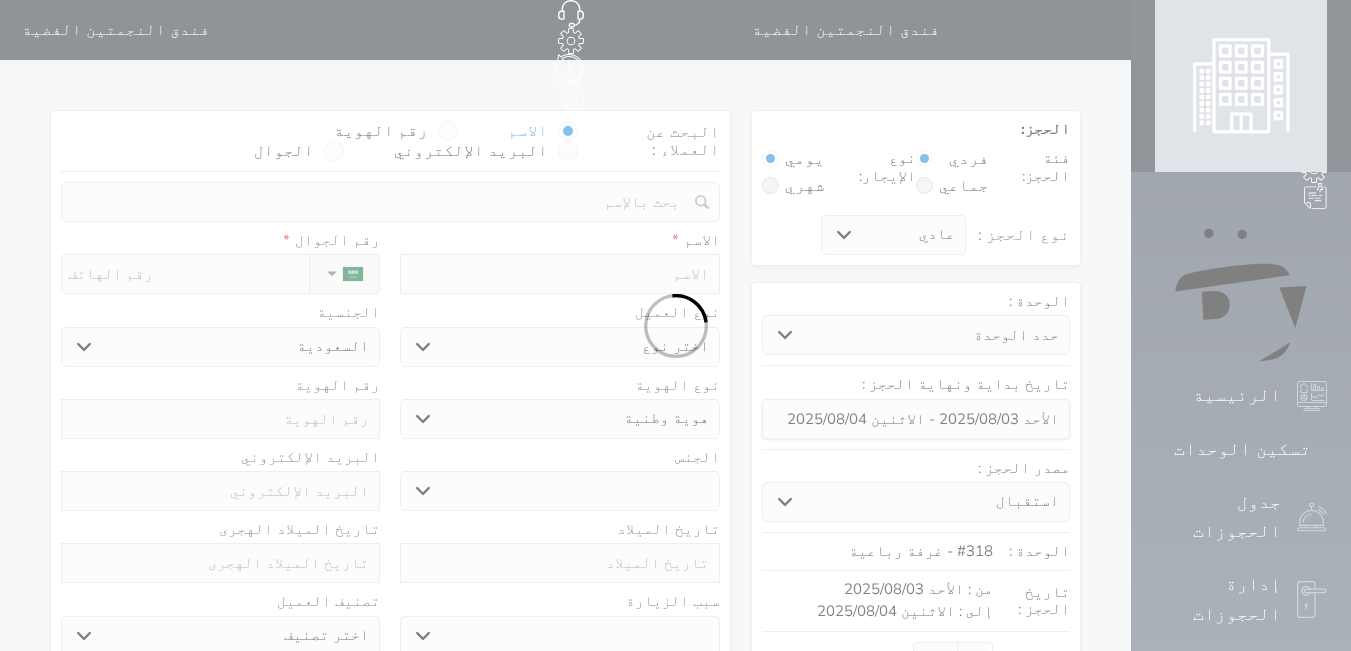 select on "1" 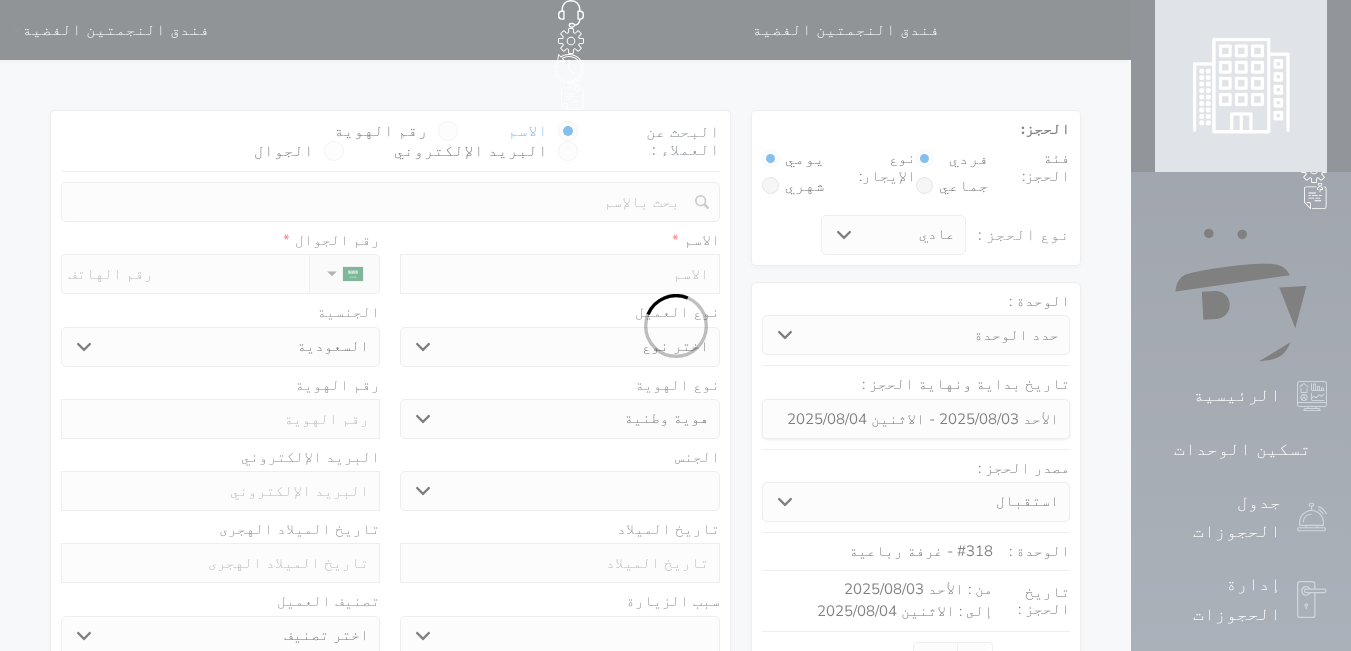 select on "7" 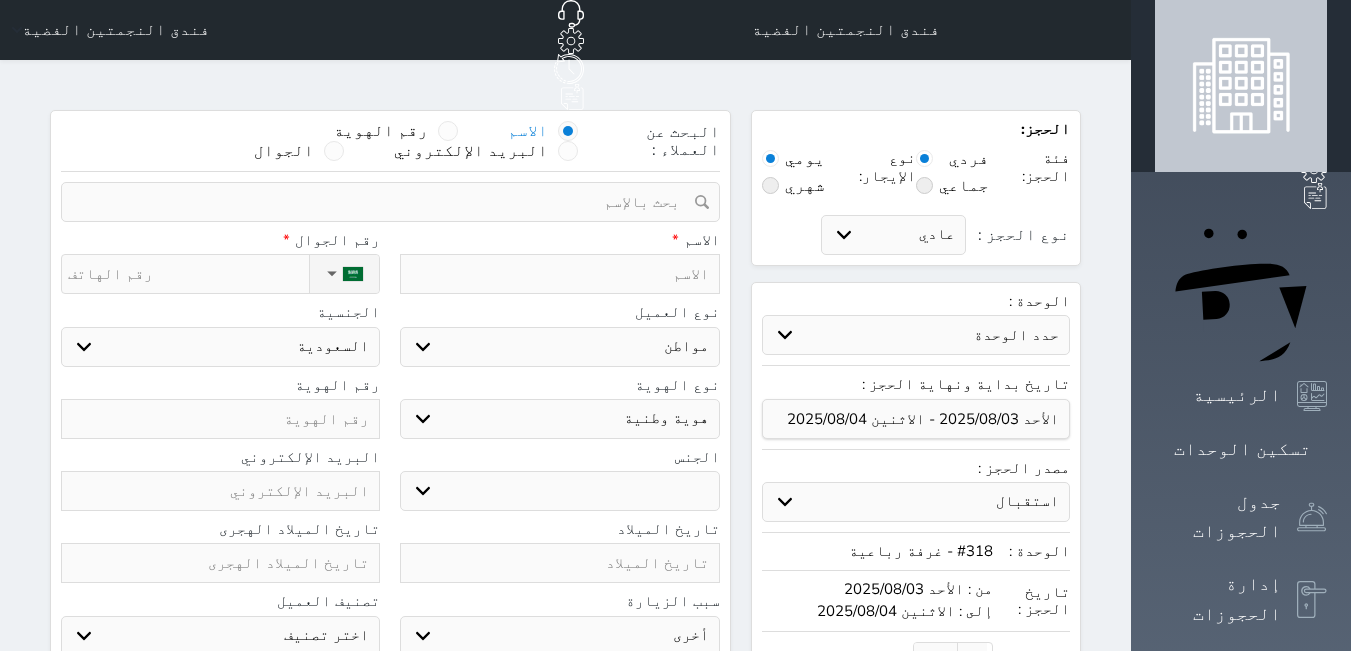 click on "رقم الهوية" at bounding box center (381, 131) 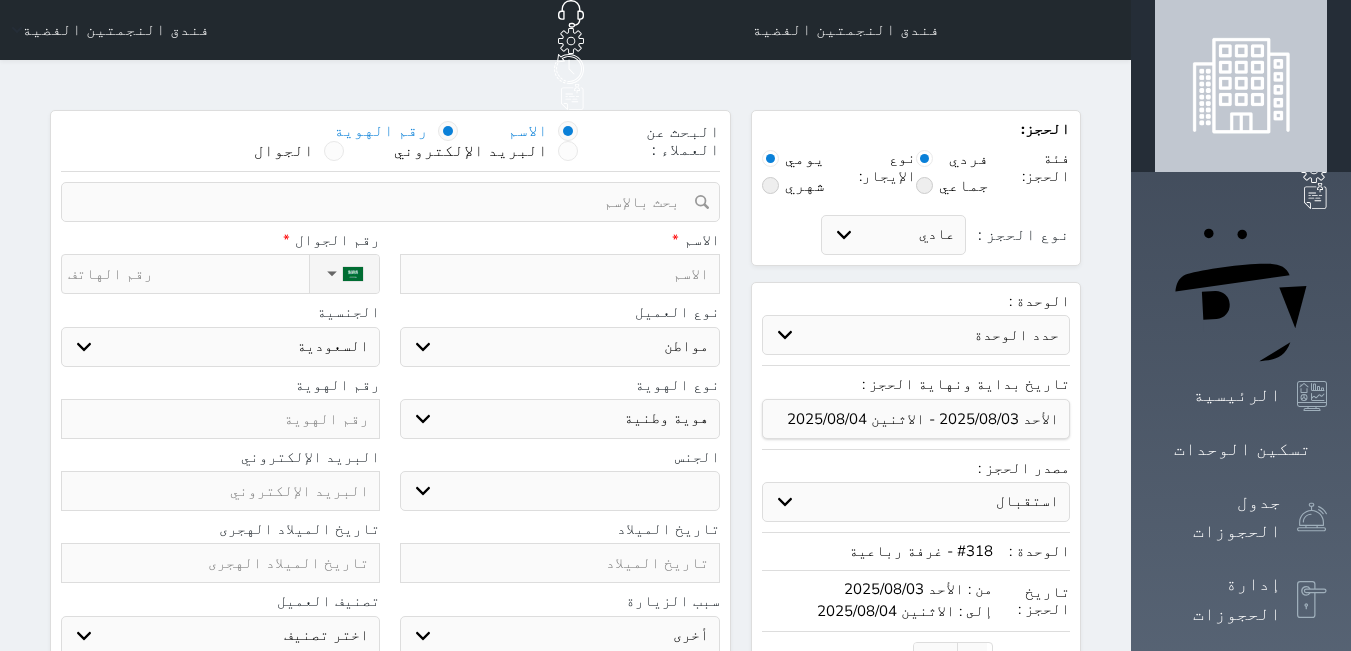select 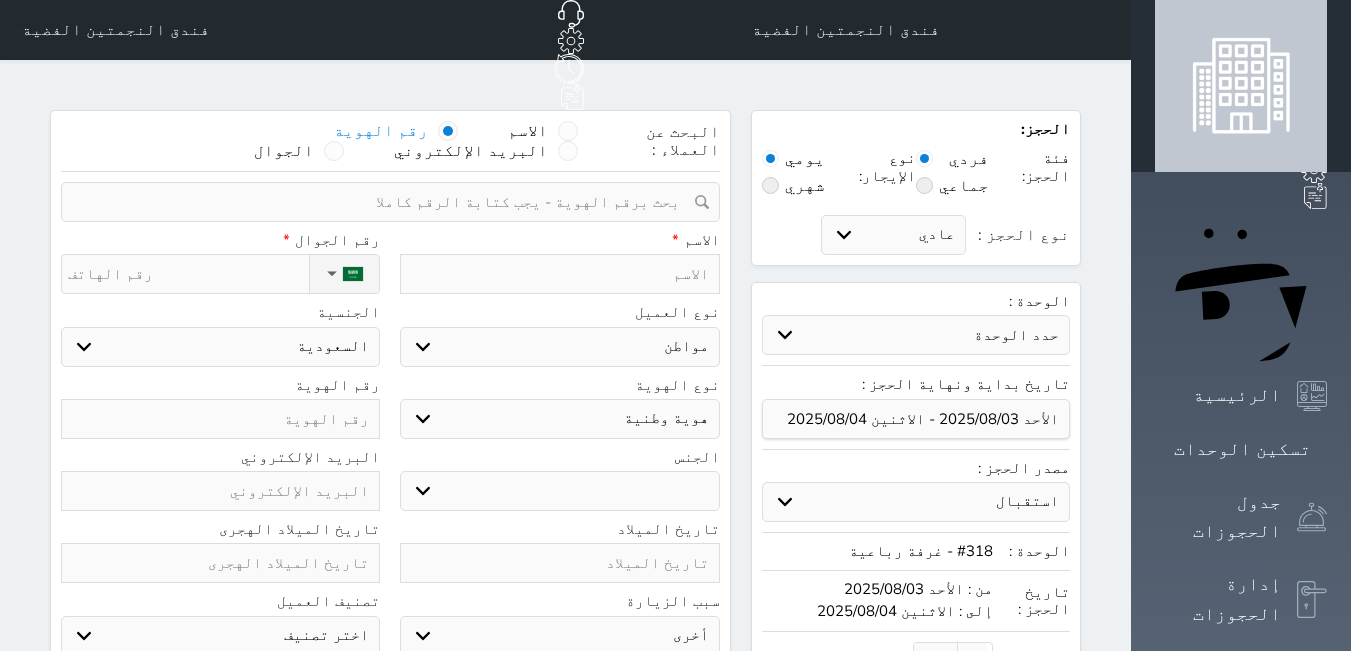 click at bounding box center [220, 419] 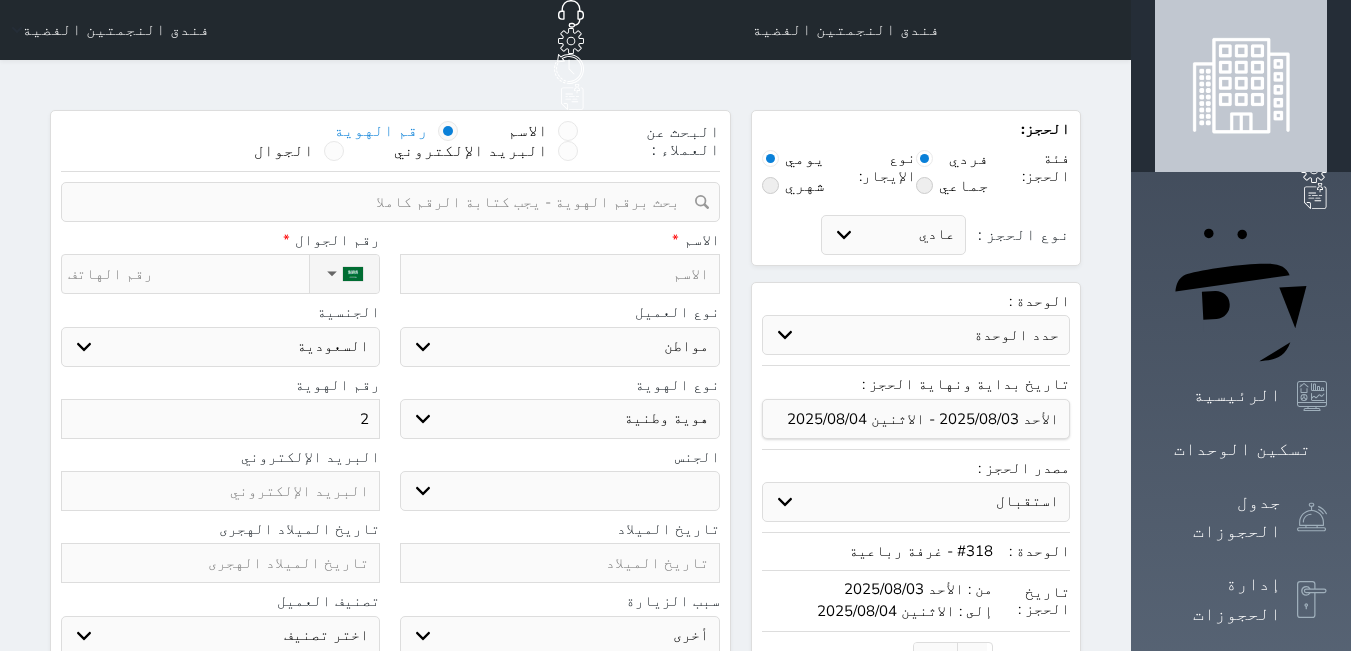 select 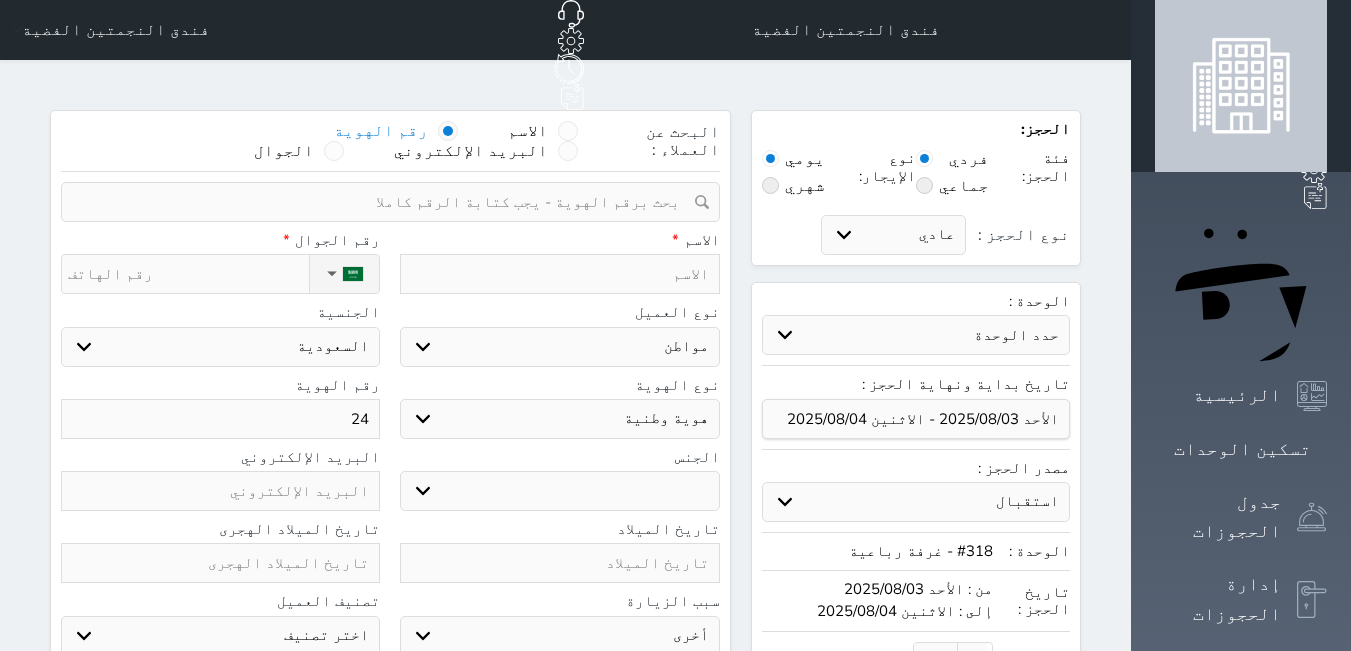 type on "245" 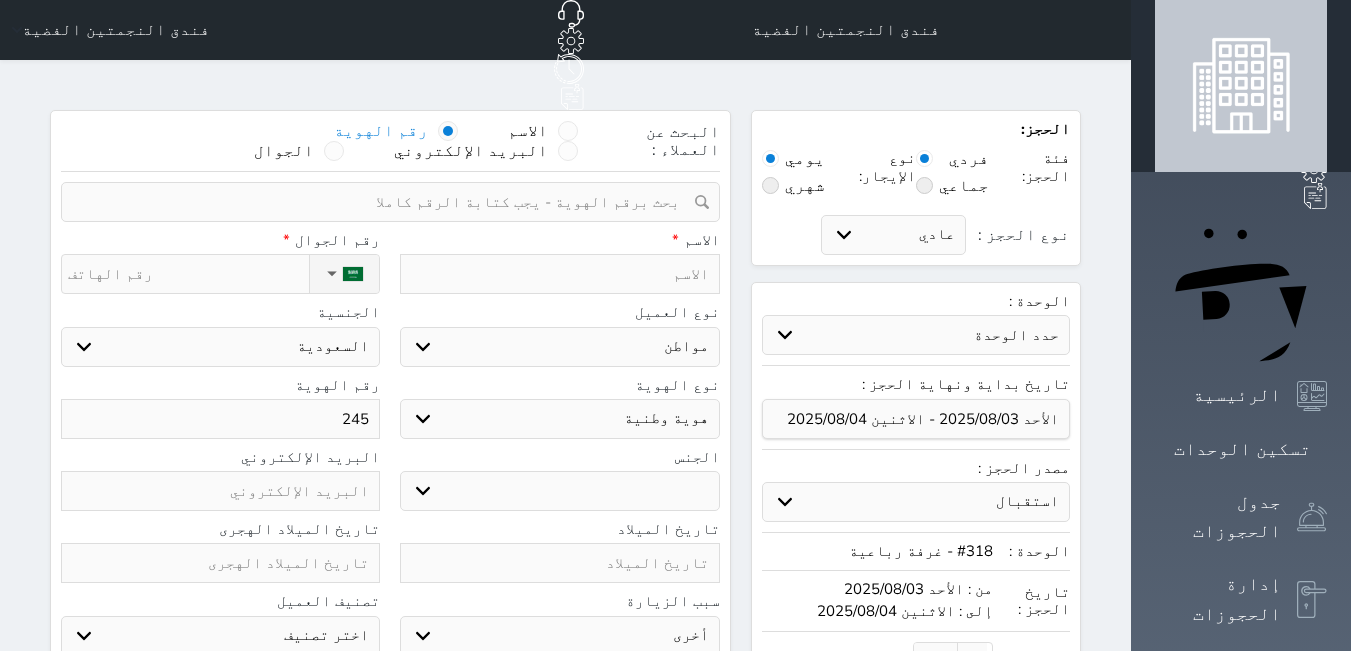 type on "2453" 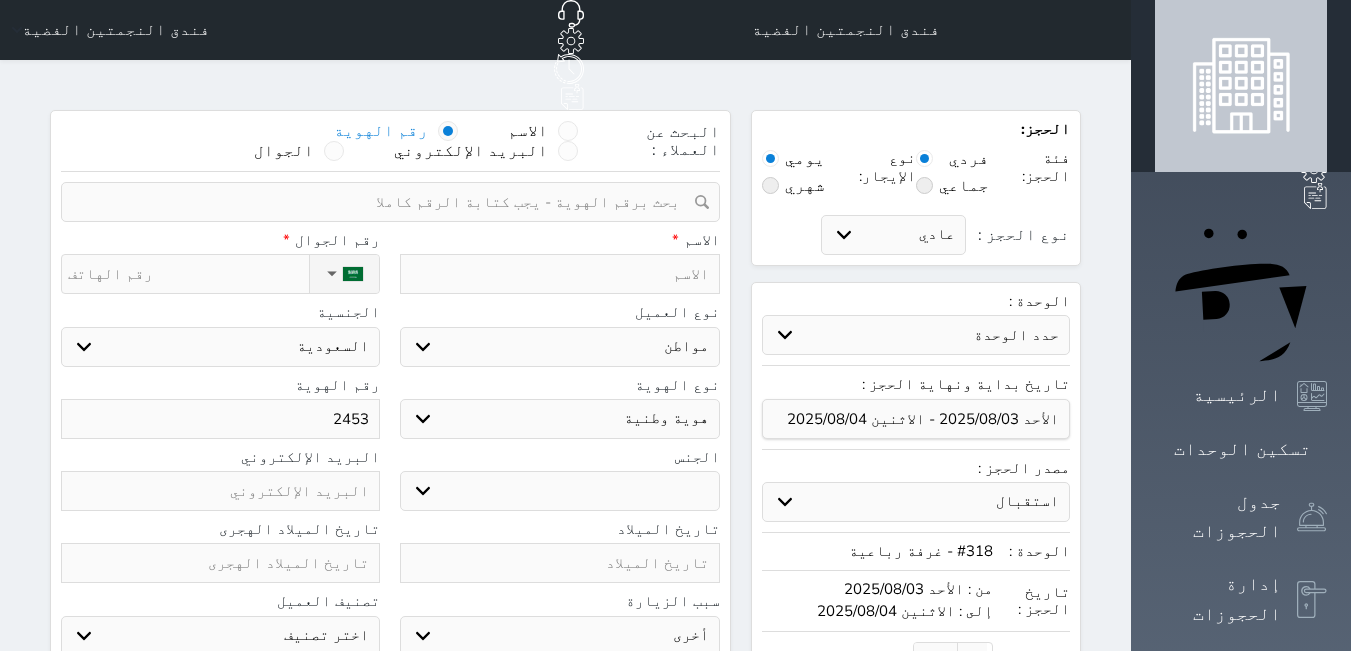 type on "24534" 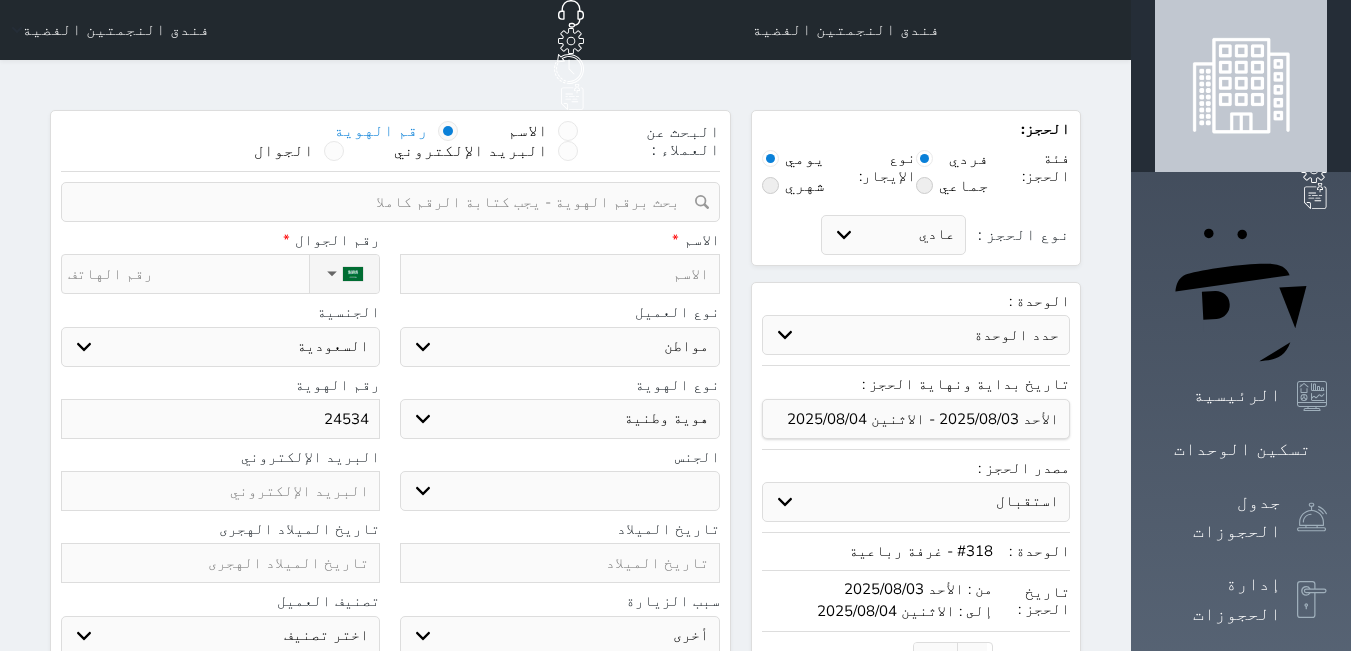 type on "245343" 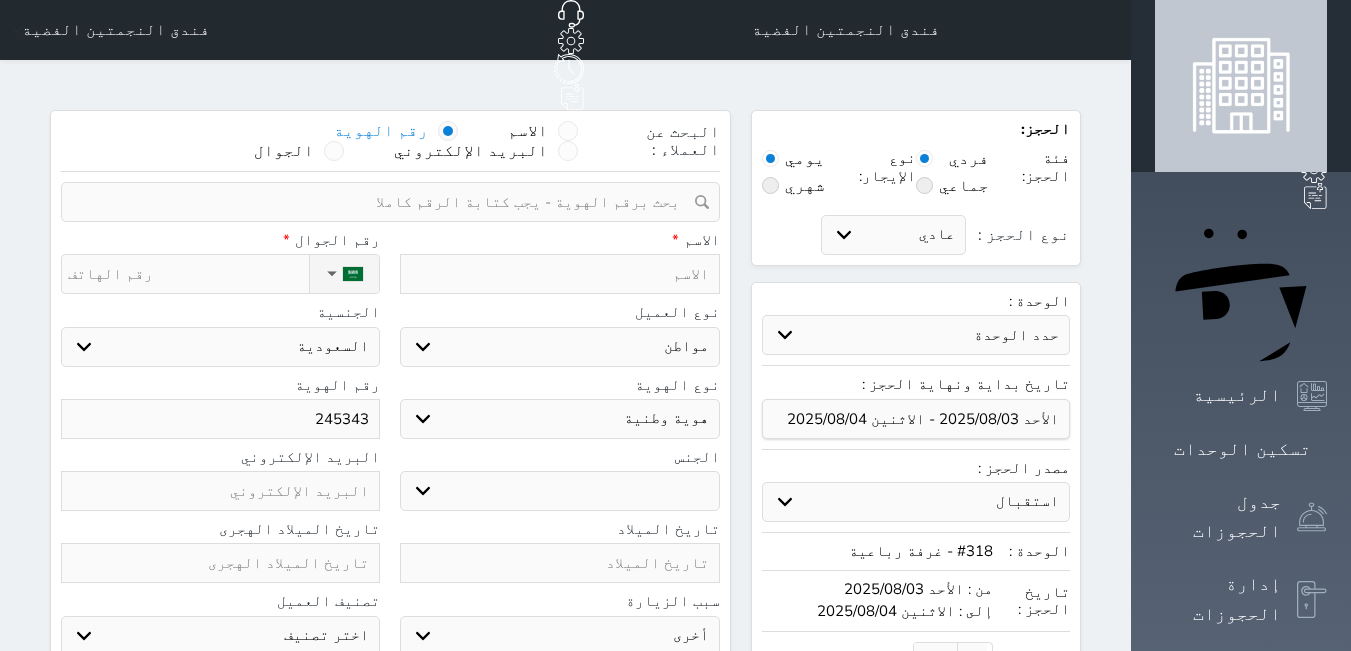 type on "2453438" 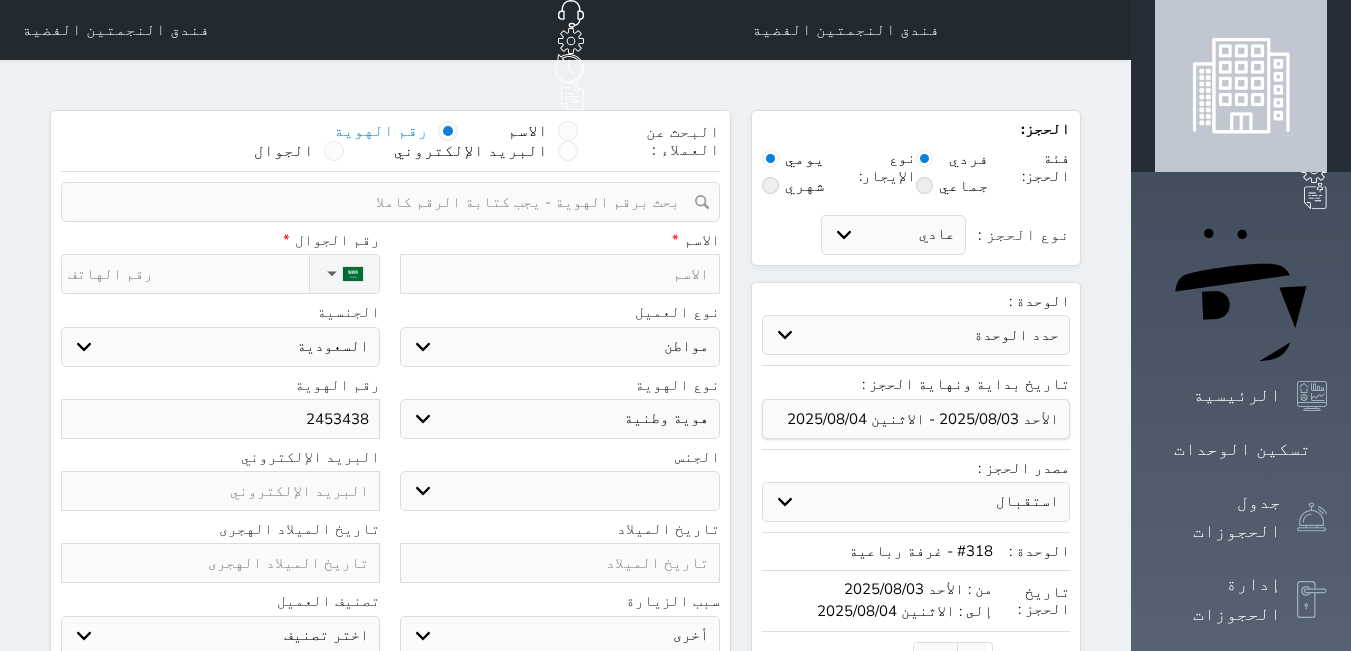 select 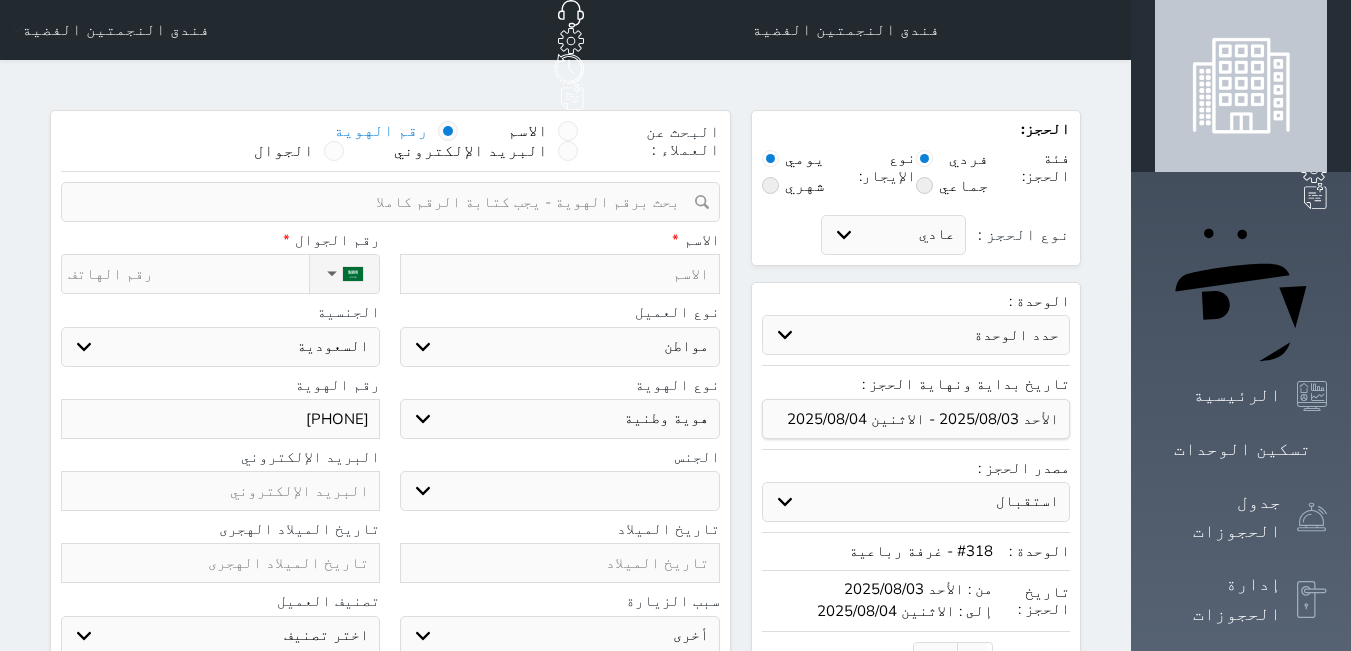 type on "245343814" 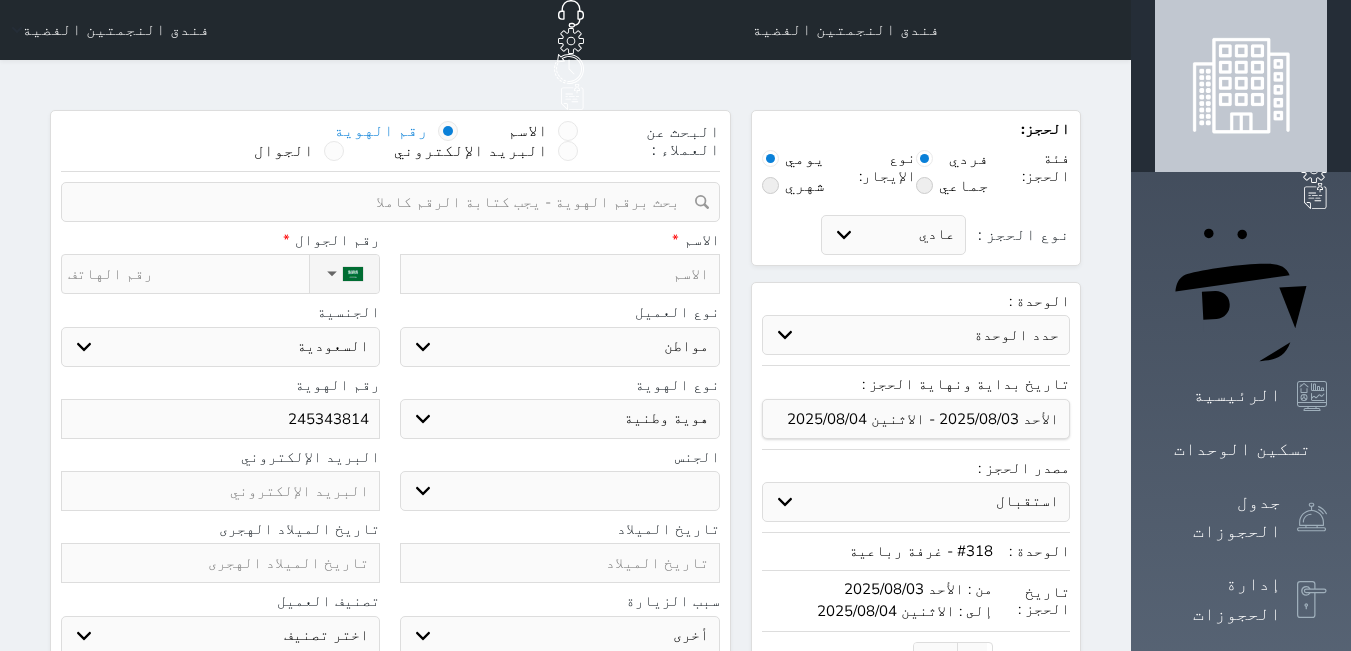 type on "2453438141" 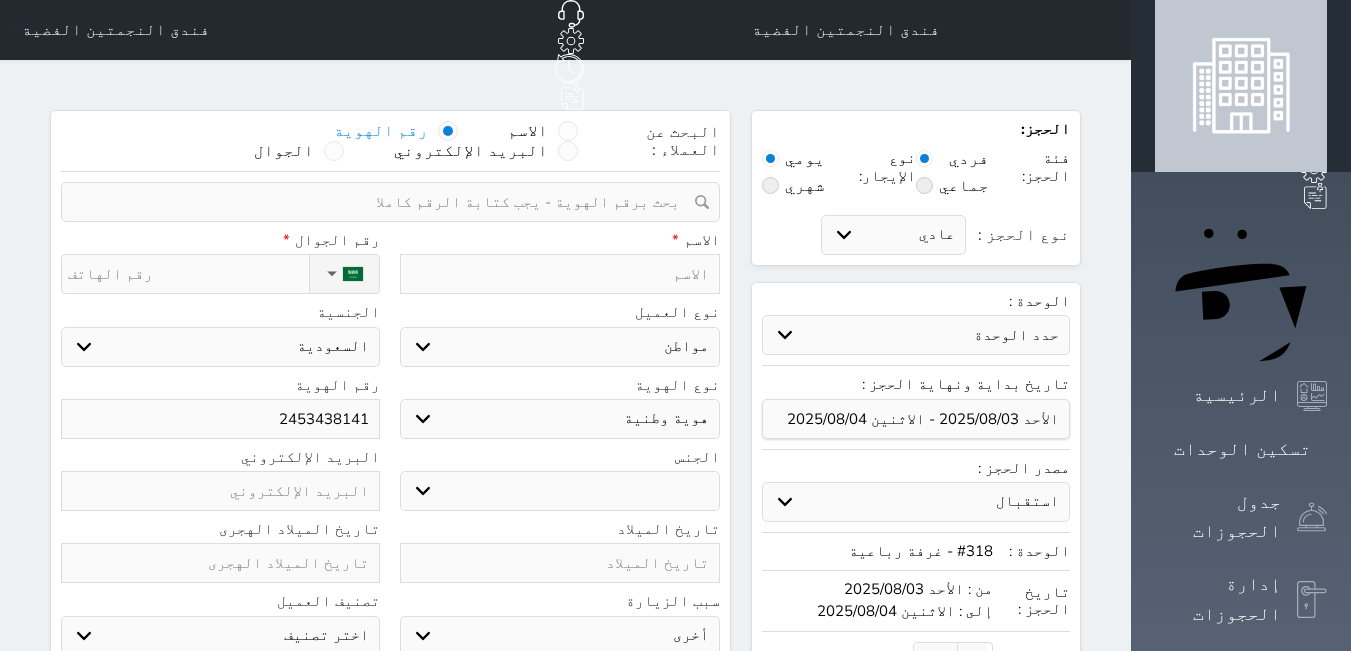 type on "2453438141" 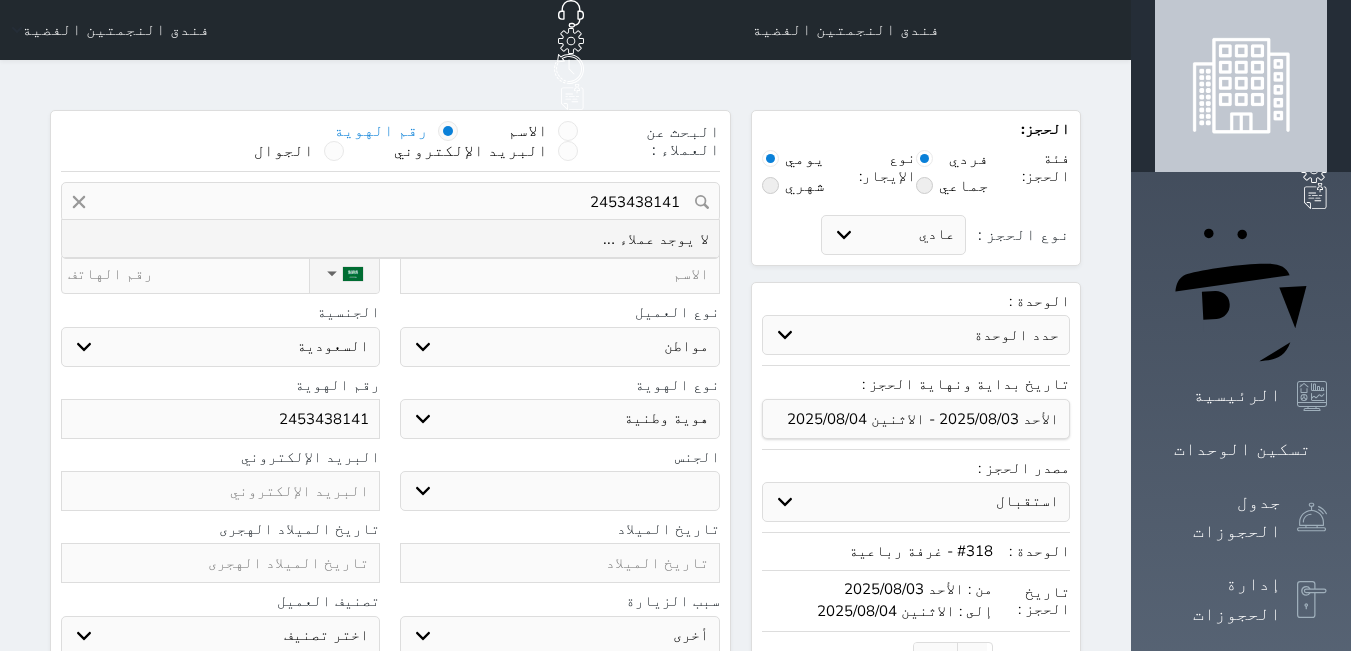 click on "2453438141" at bounding box center (390, 202) 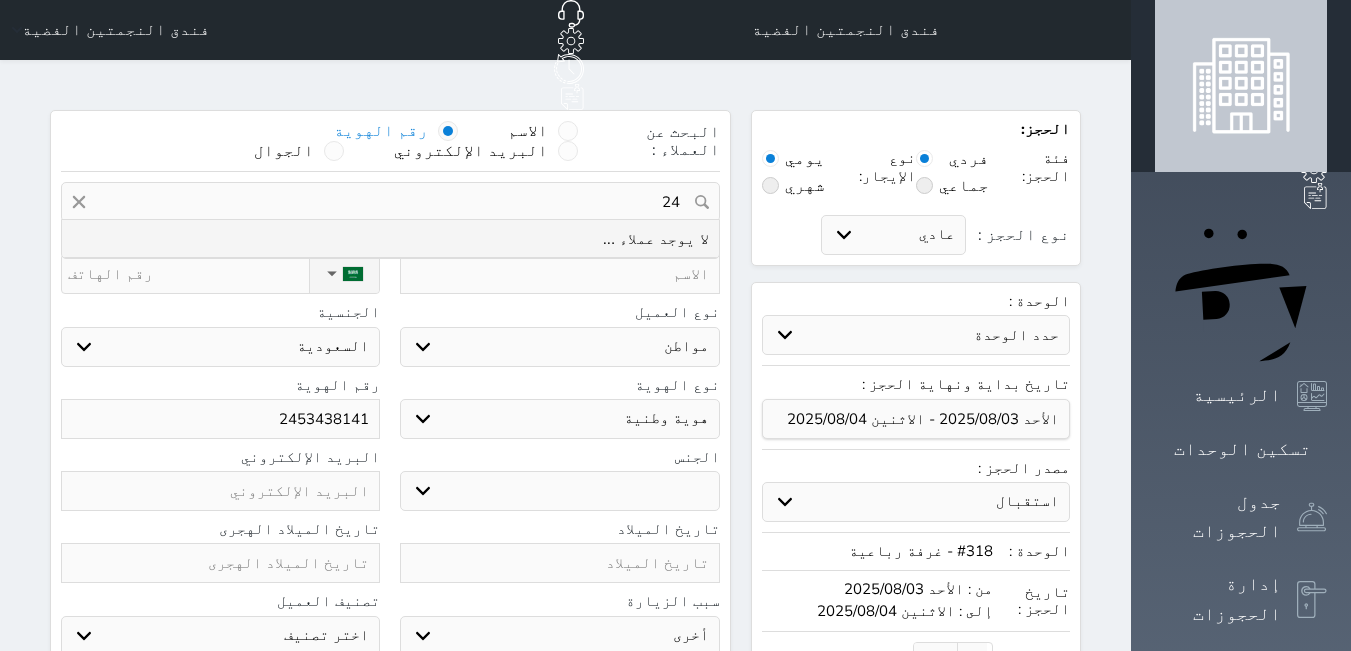 type on "2" 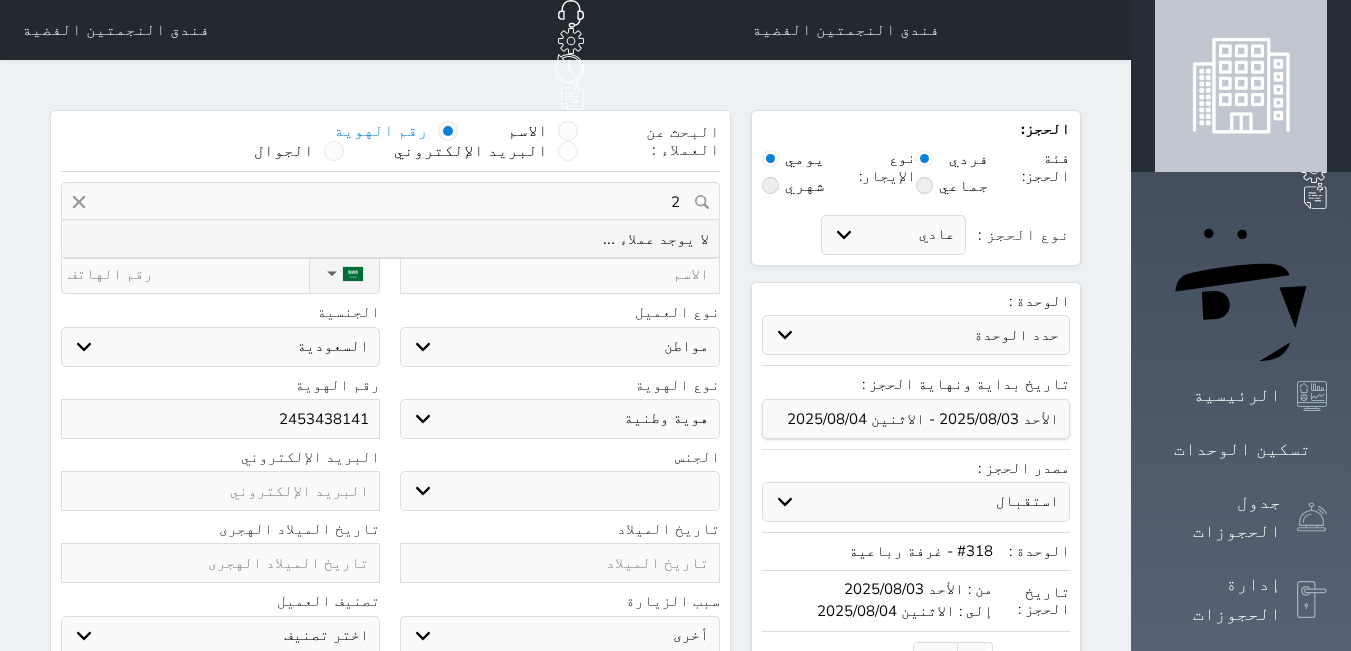 type 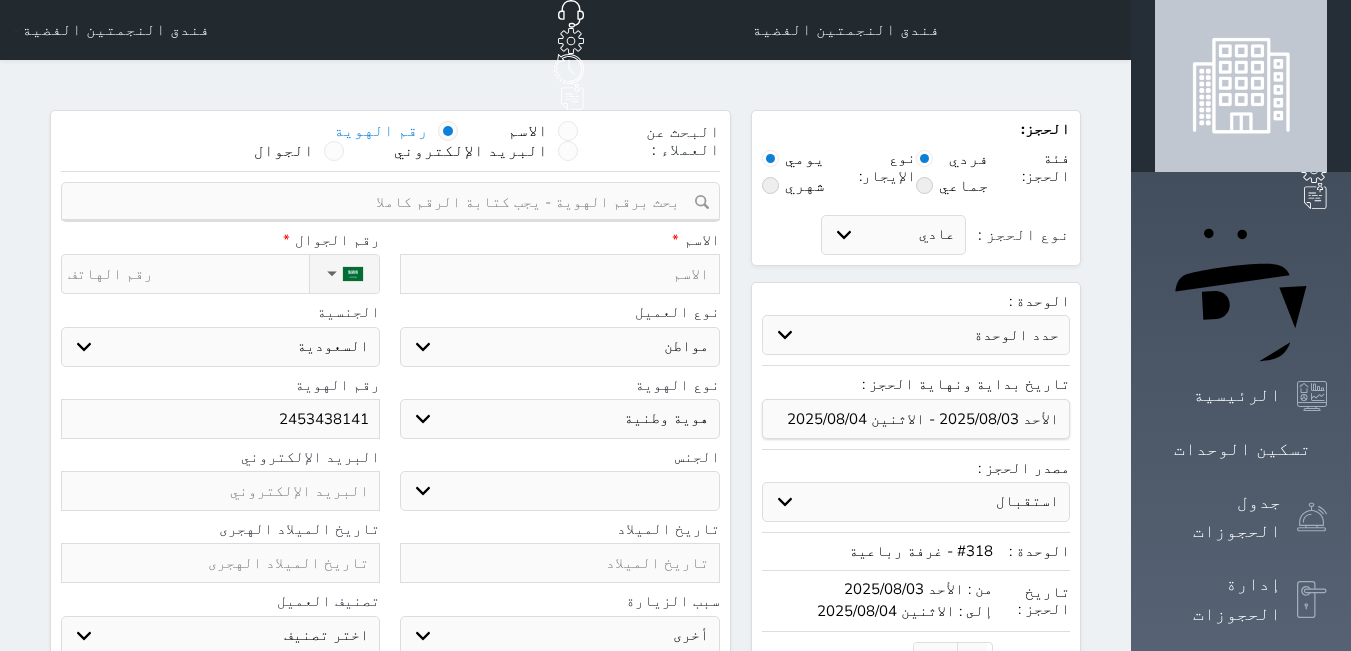 click on "نوع الحجز :" at bounding box center [188, 274] 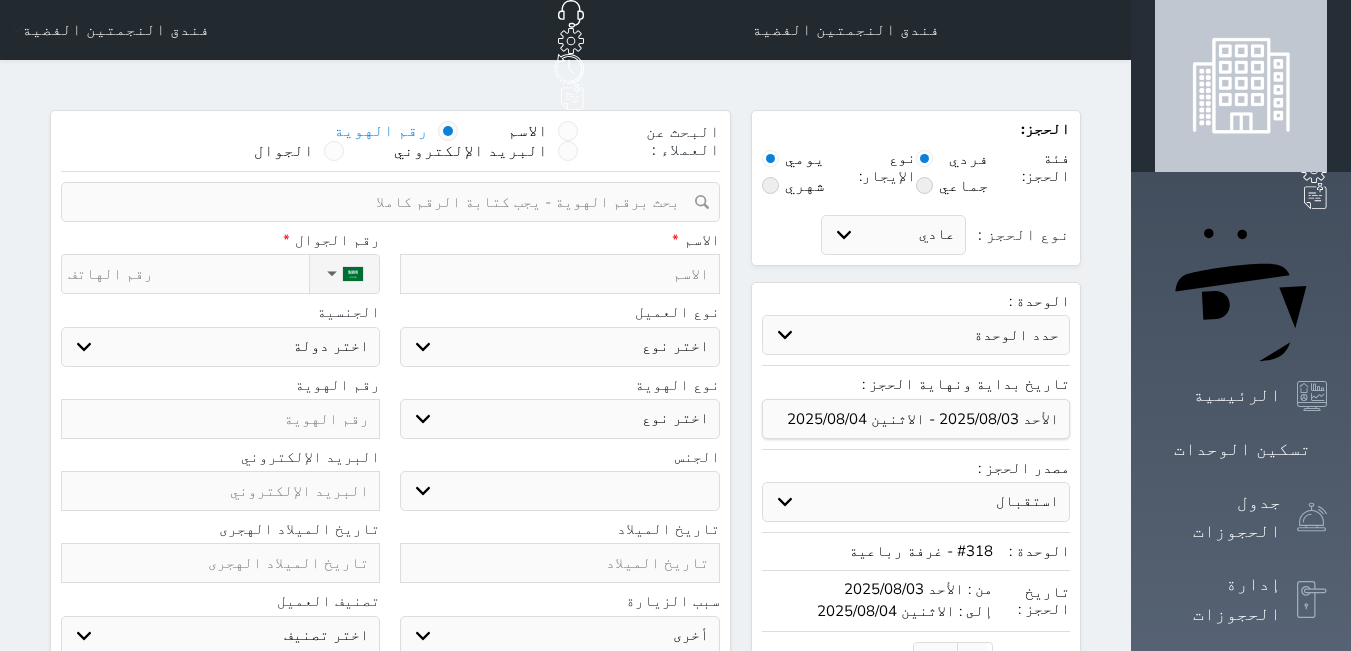 type on "0" 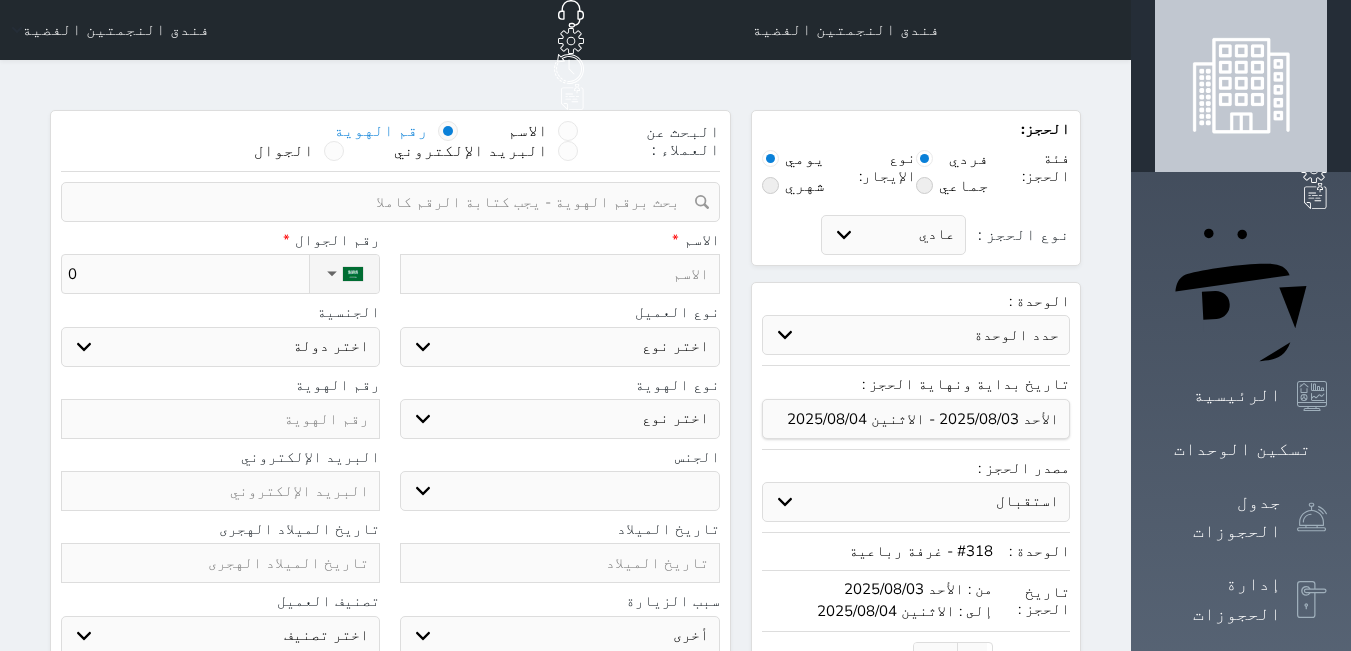 select 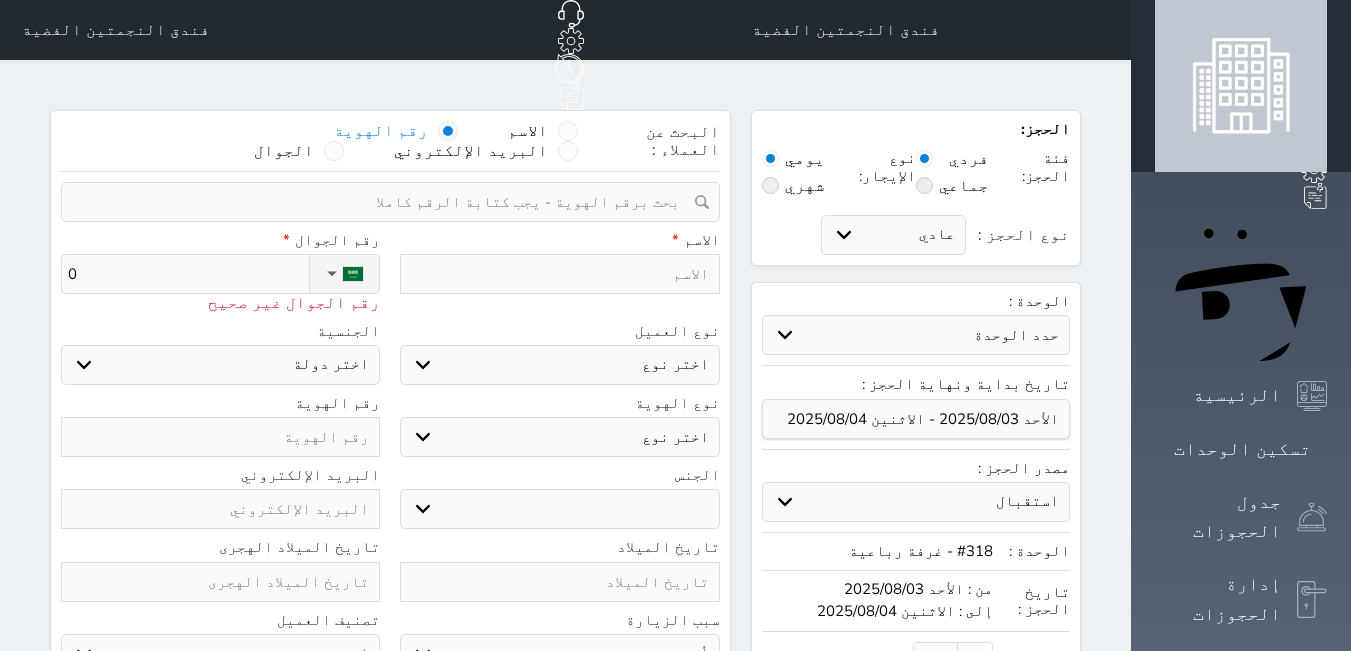 type on "05" 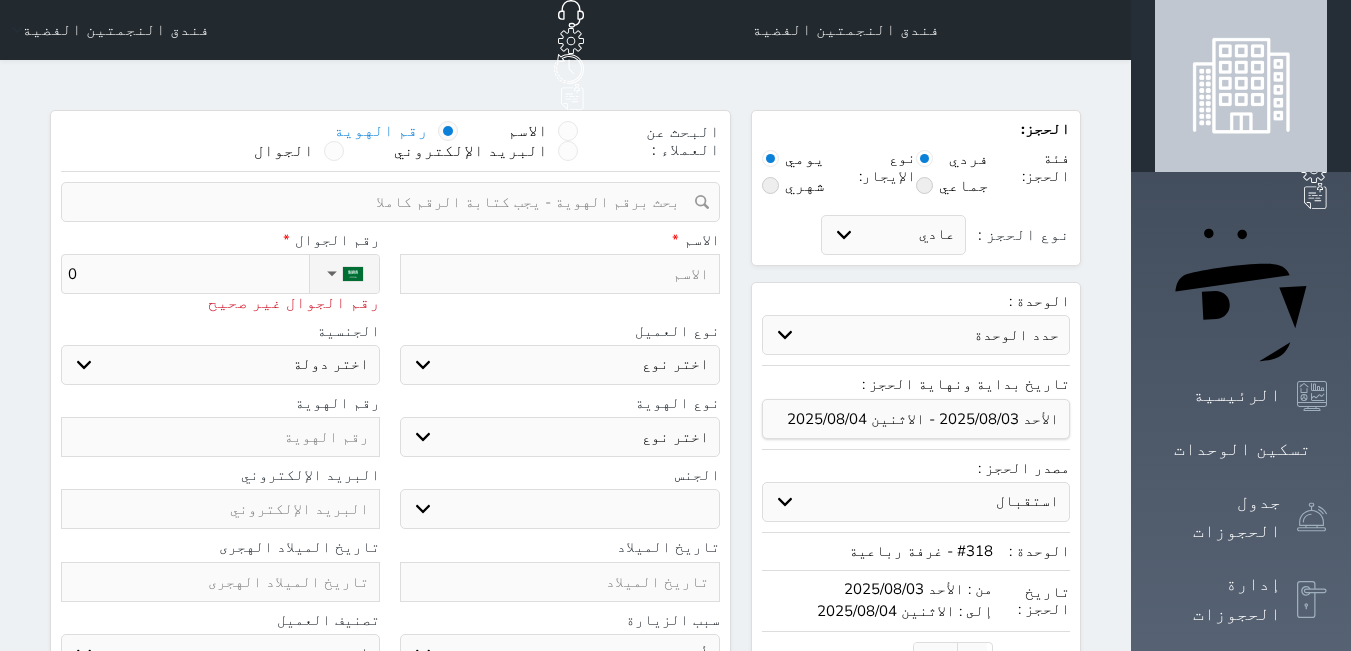 select 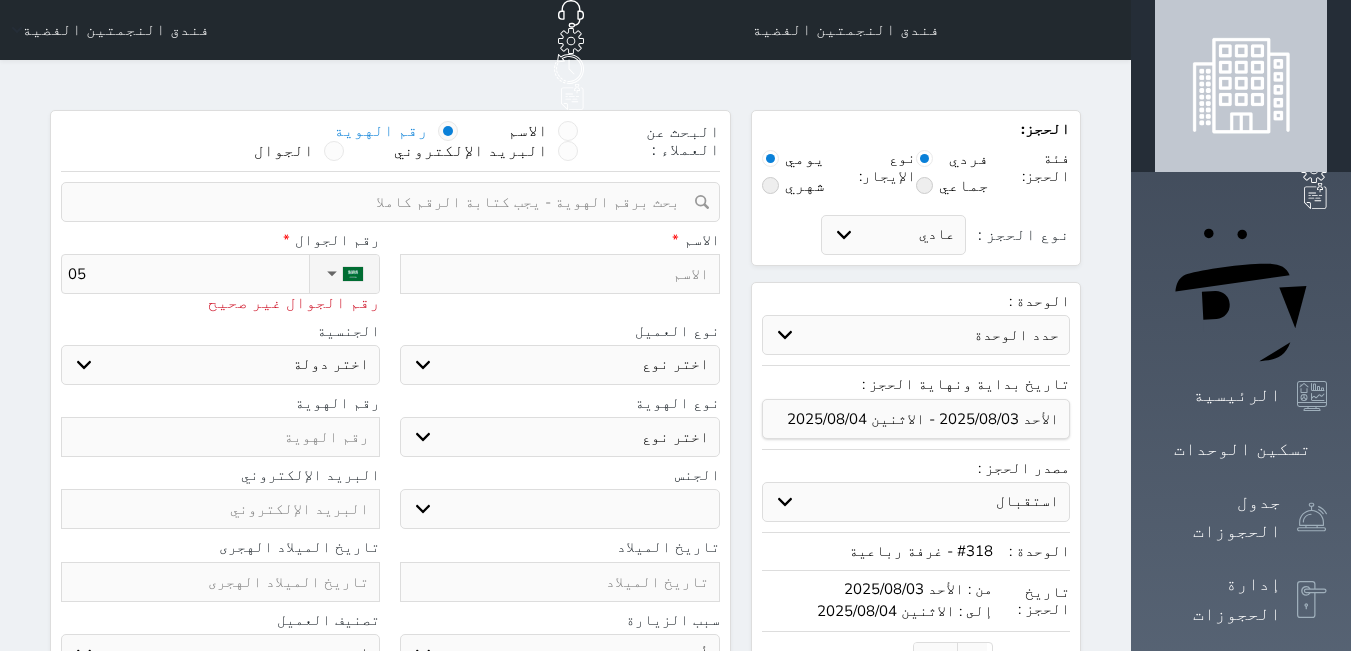 type on "056" 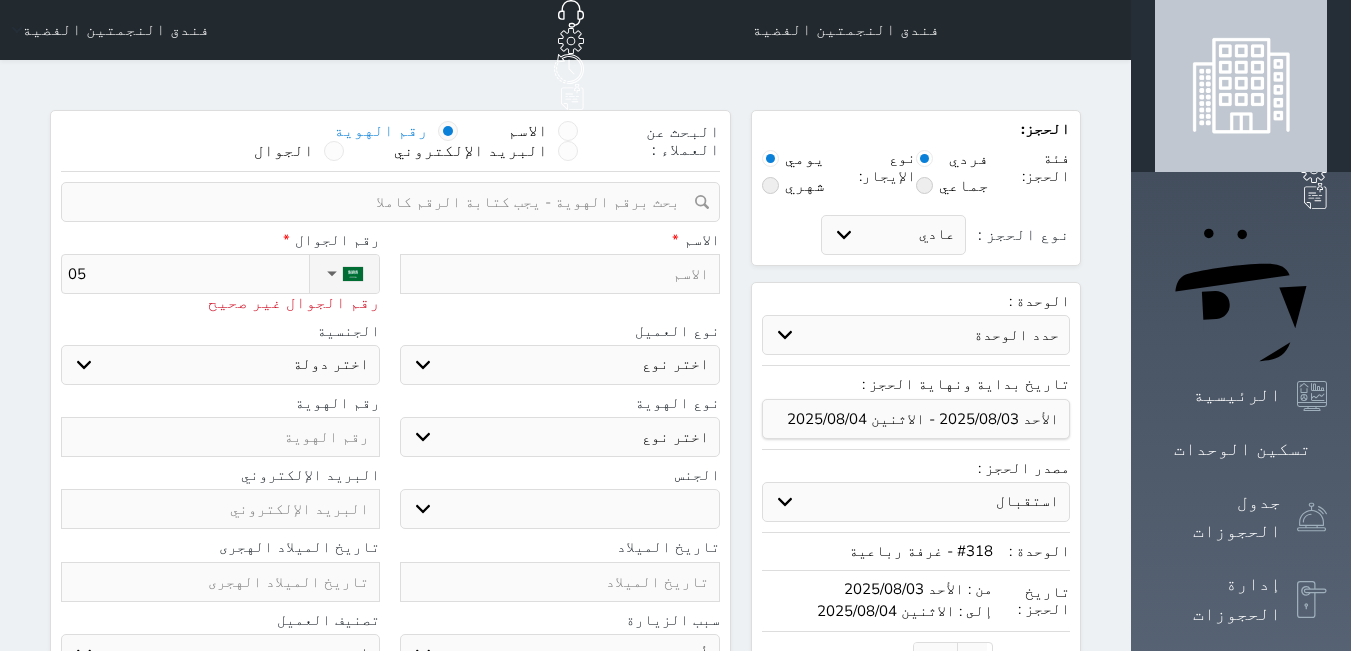 select 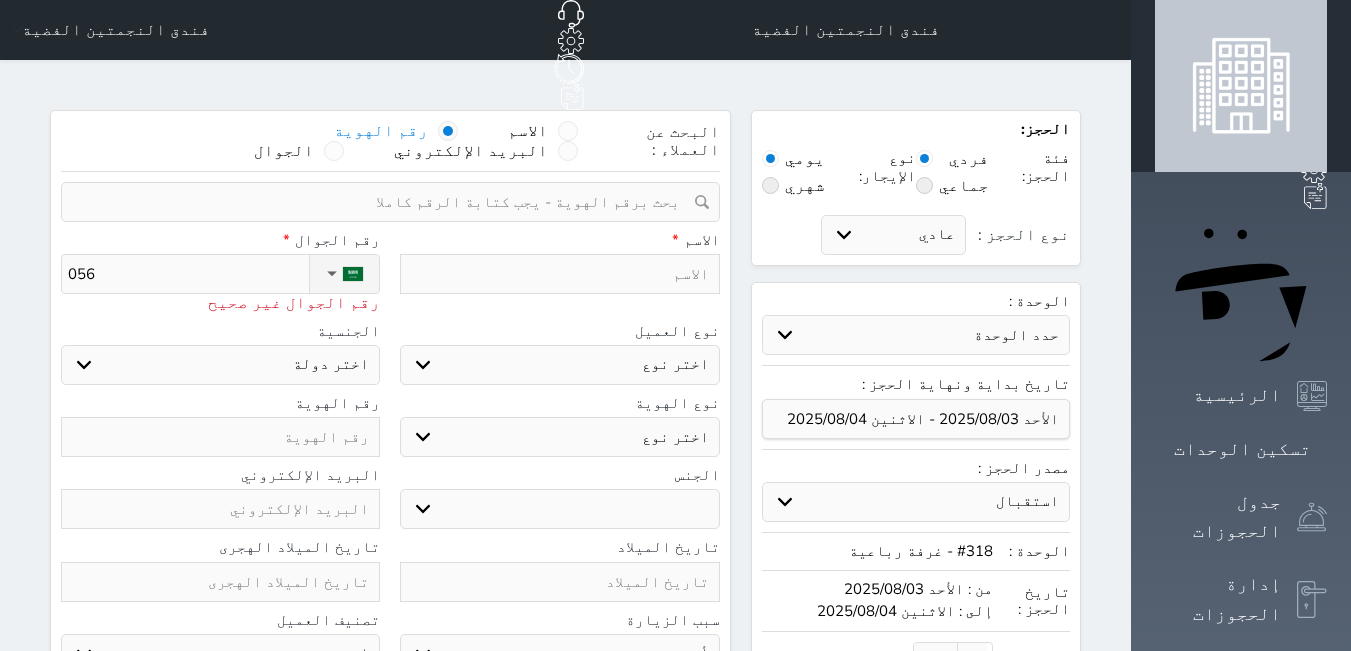 type on "0566" 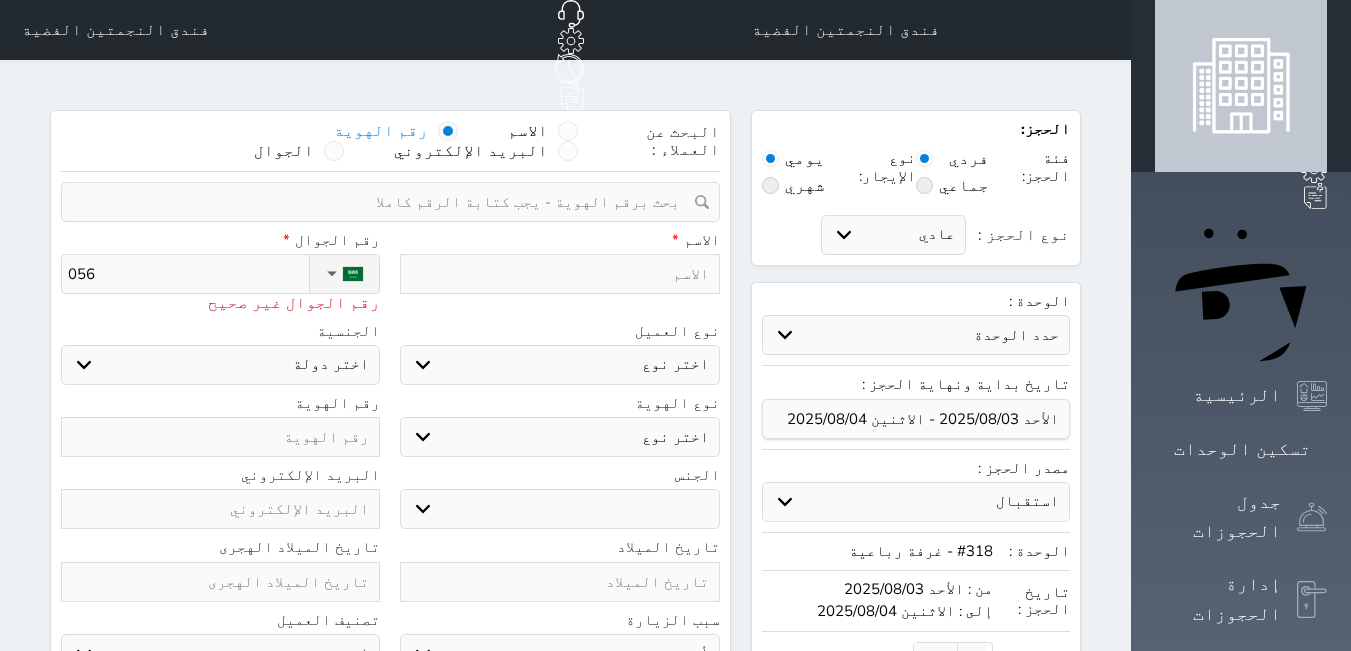 select 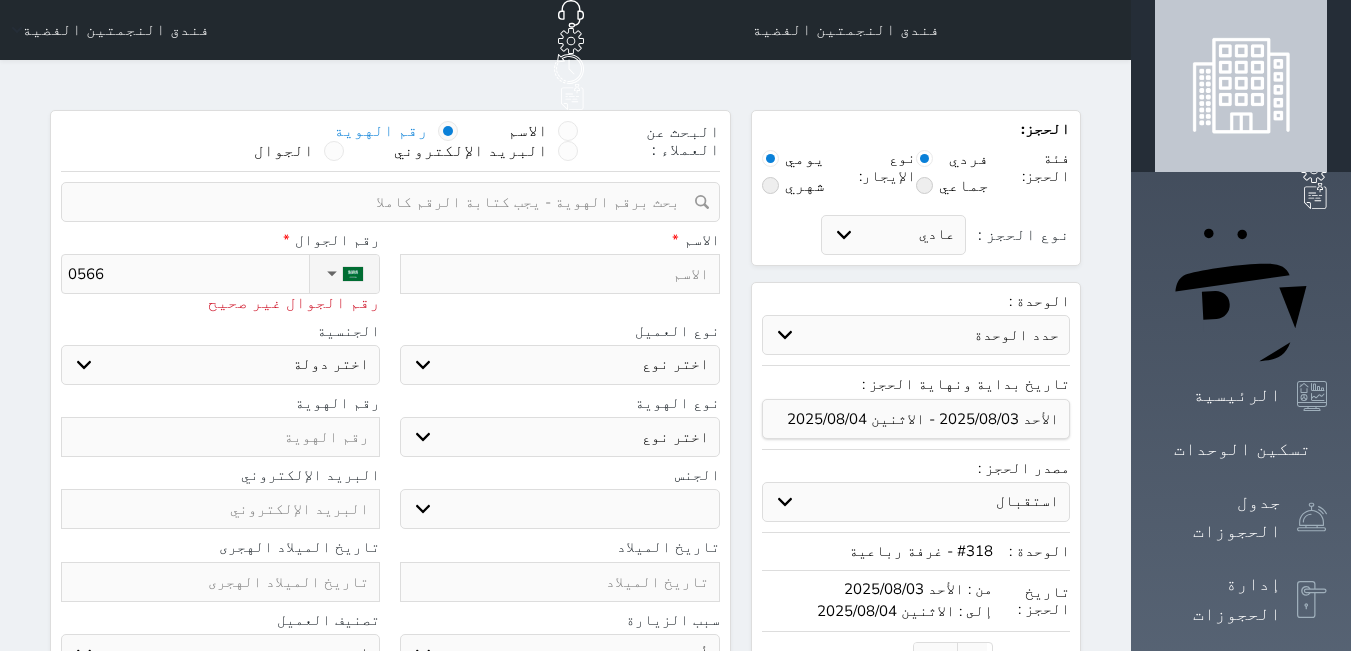 type on "[PHONE]" 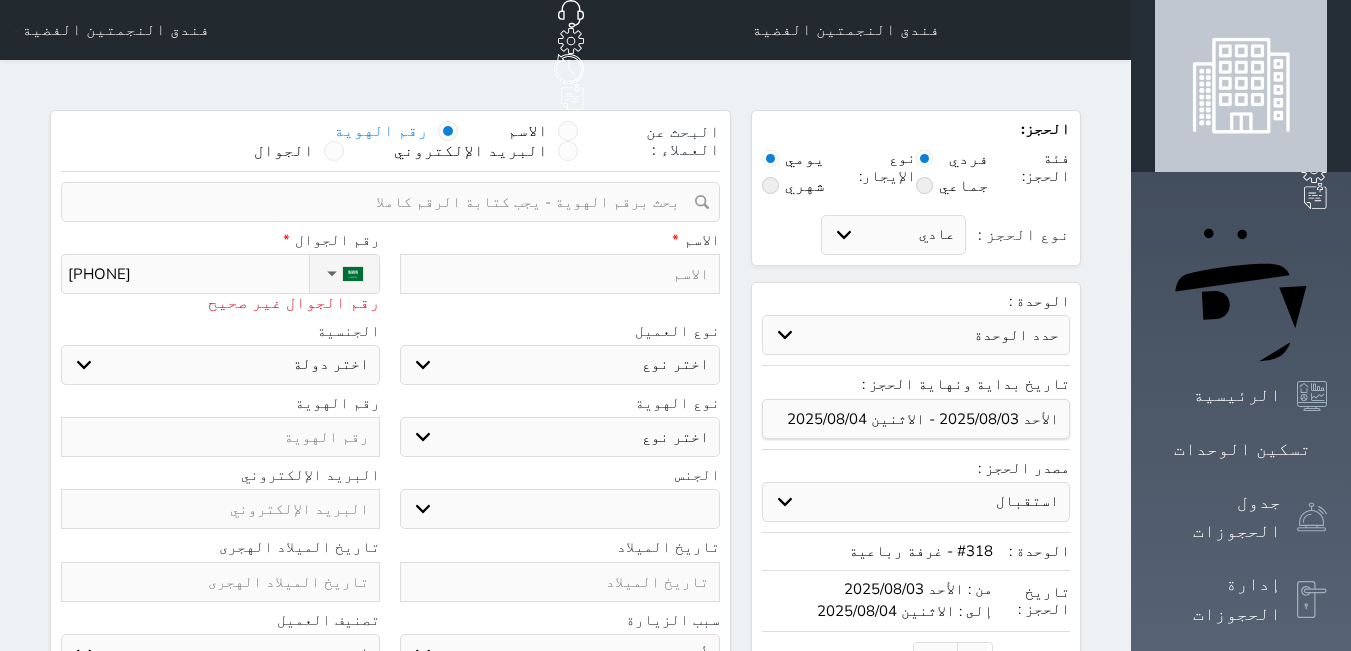 type on "056683" 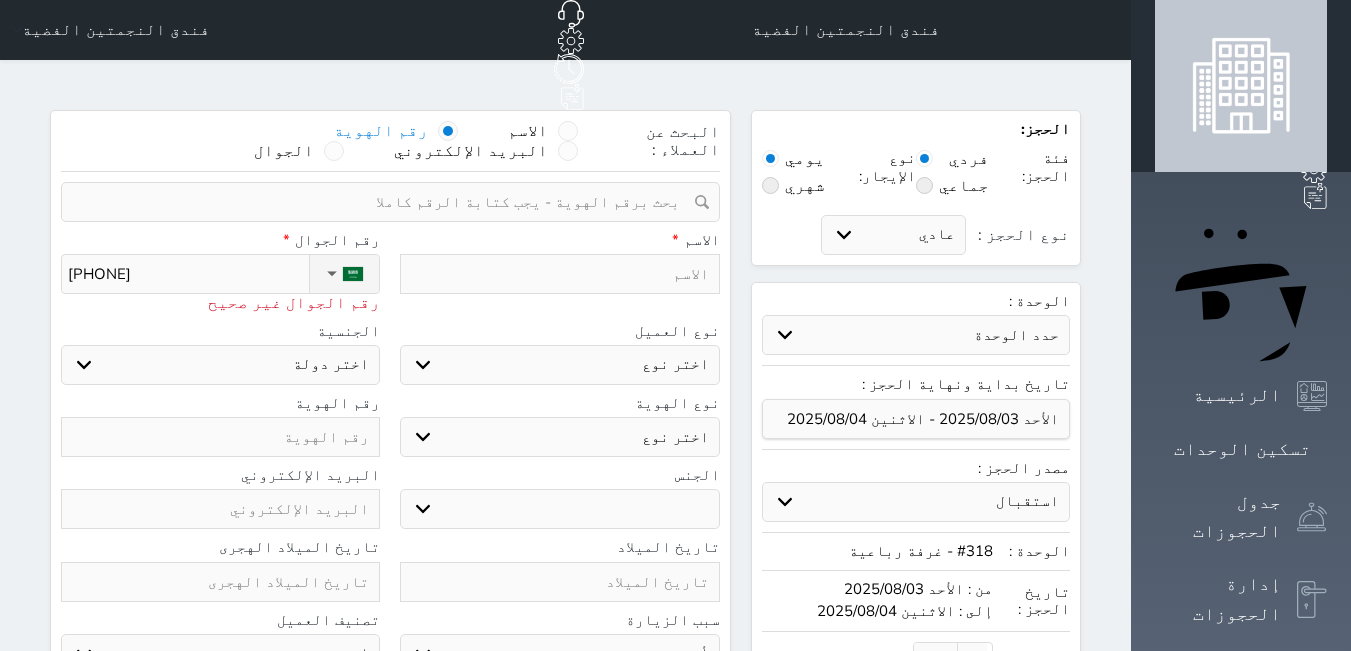 select 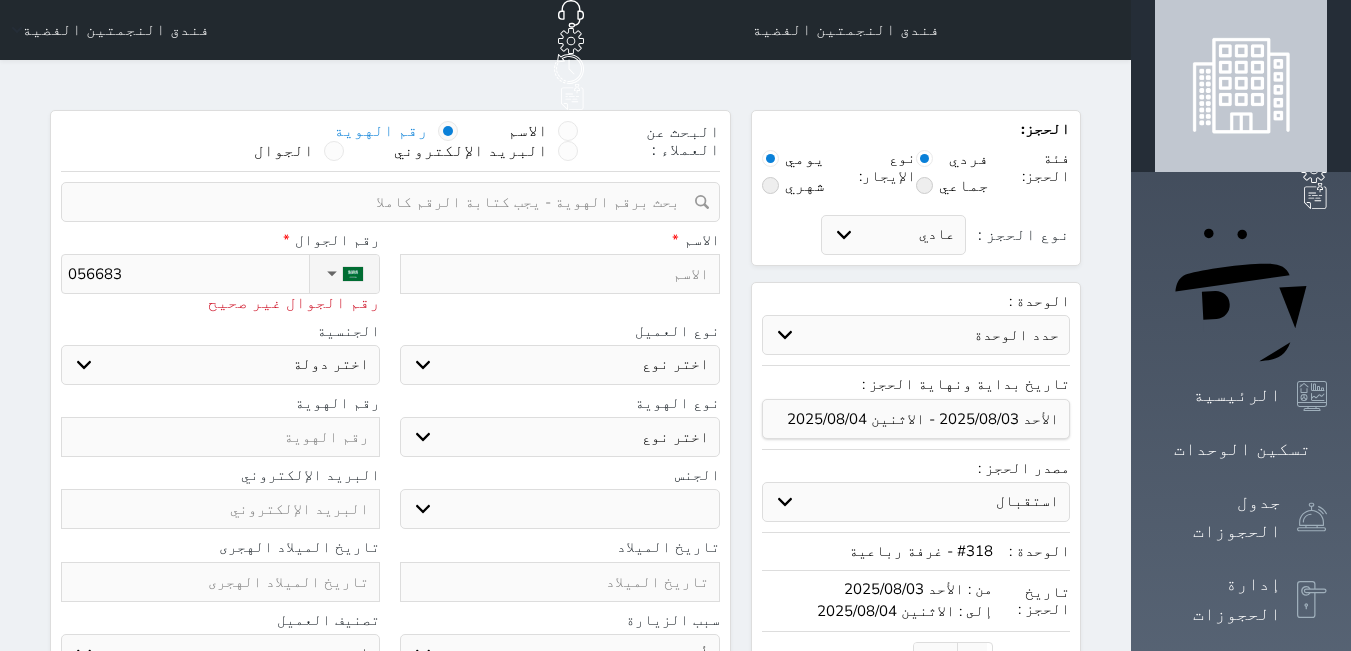 type on "[PHONE]" 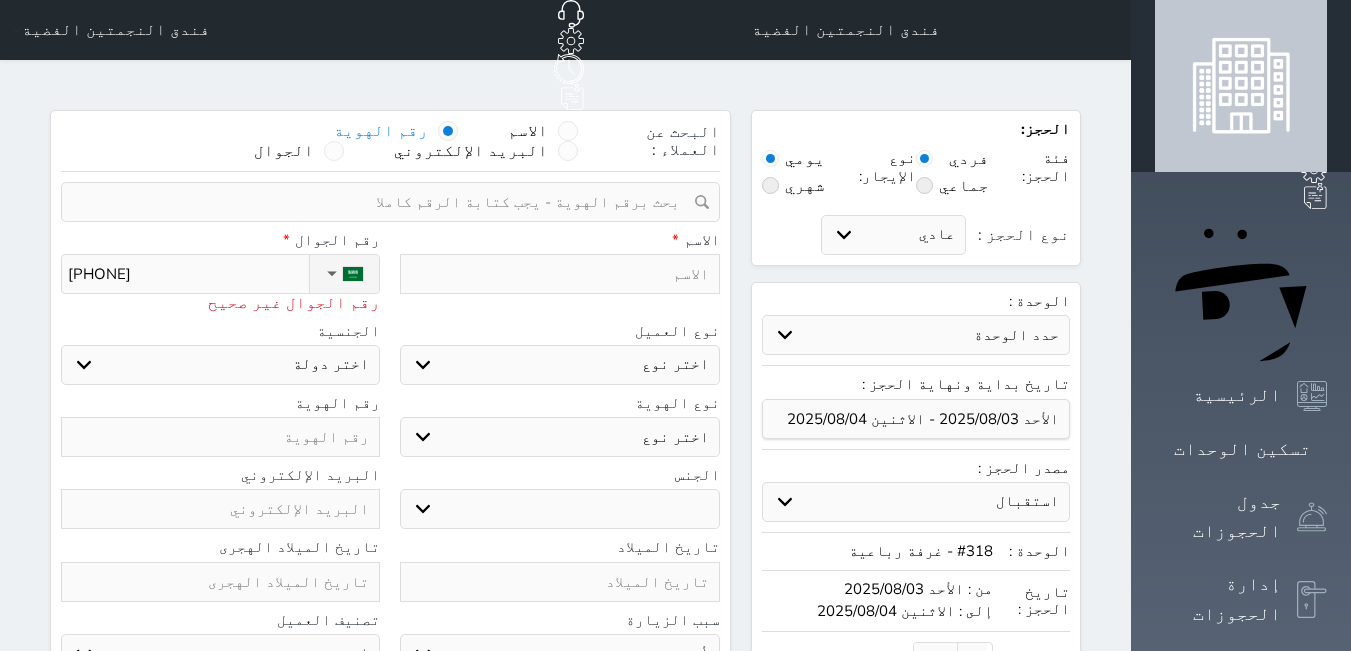 type on "[PHONE]" 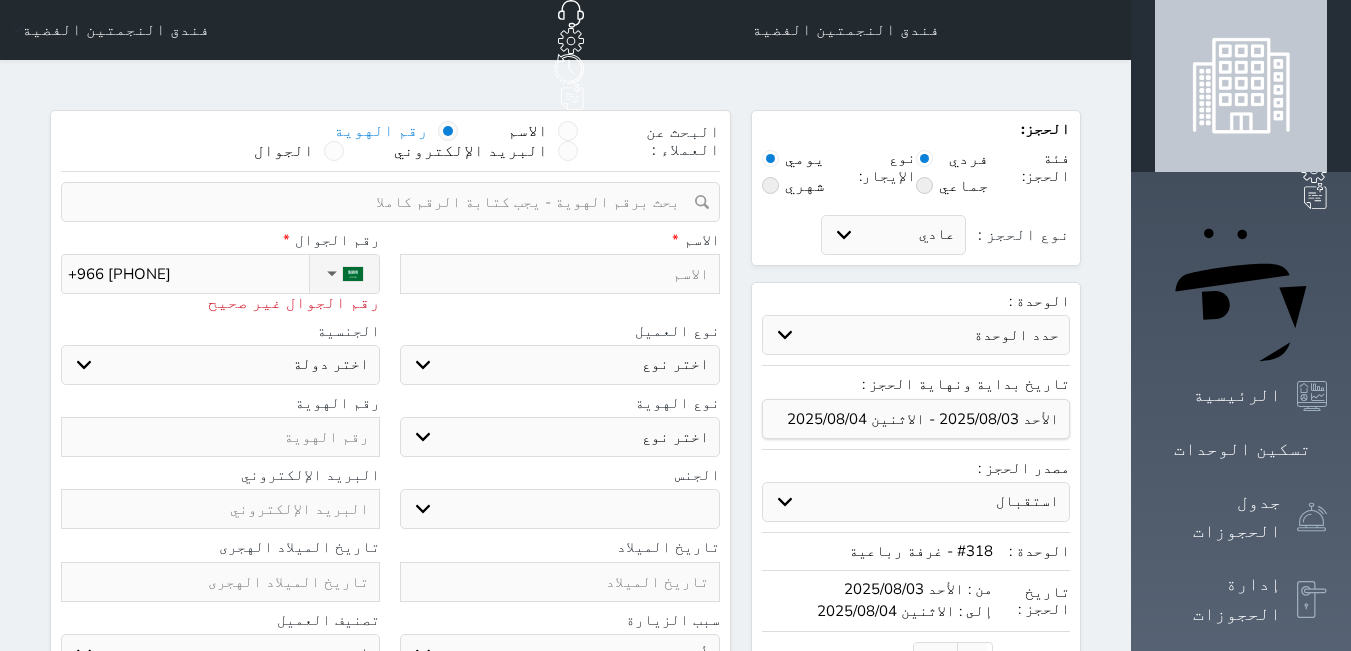 select 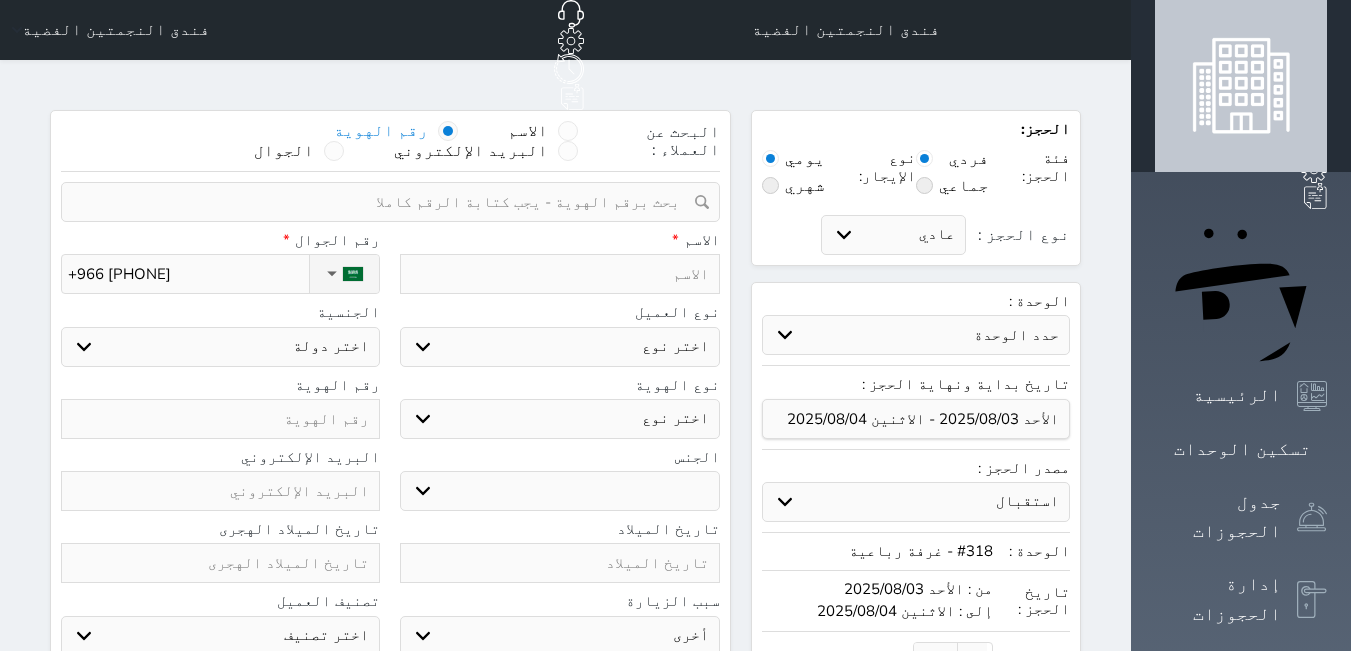 type on "+966 [PHONE]" 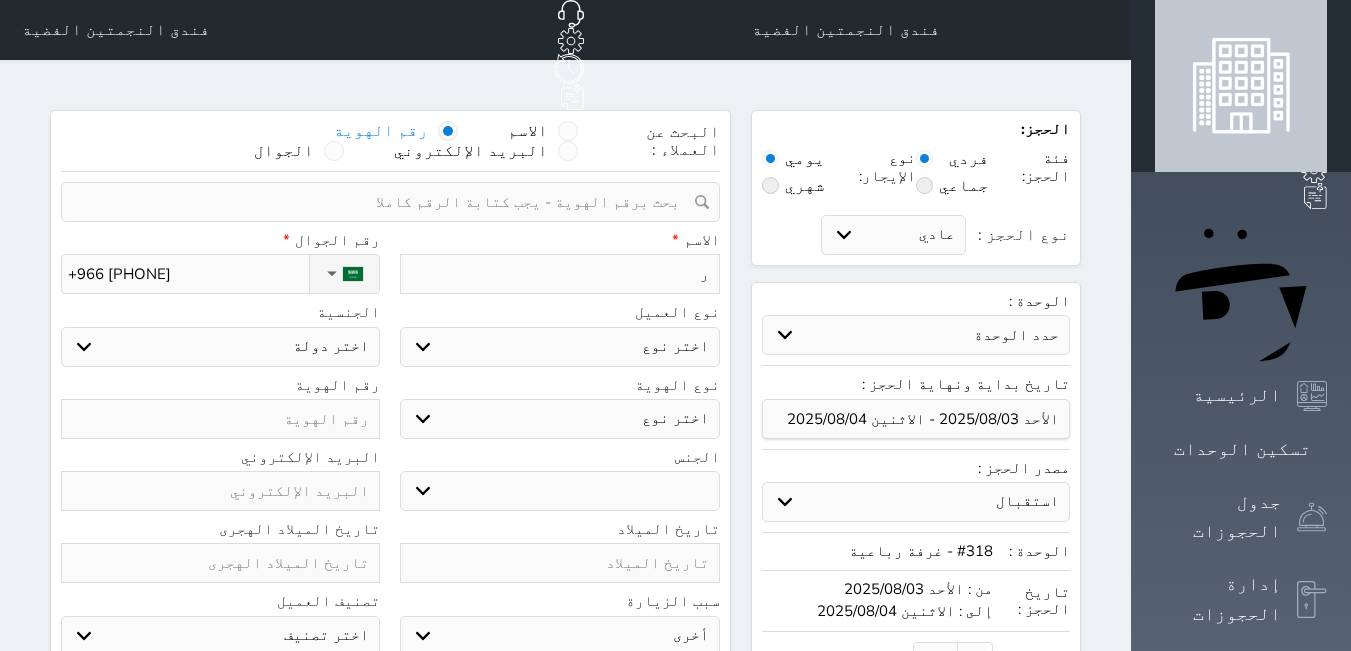 type on "رم" 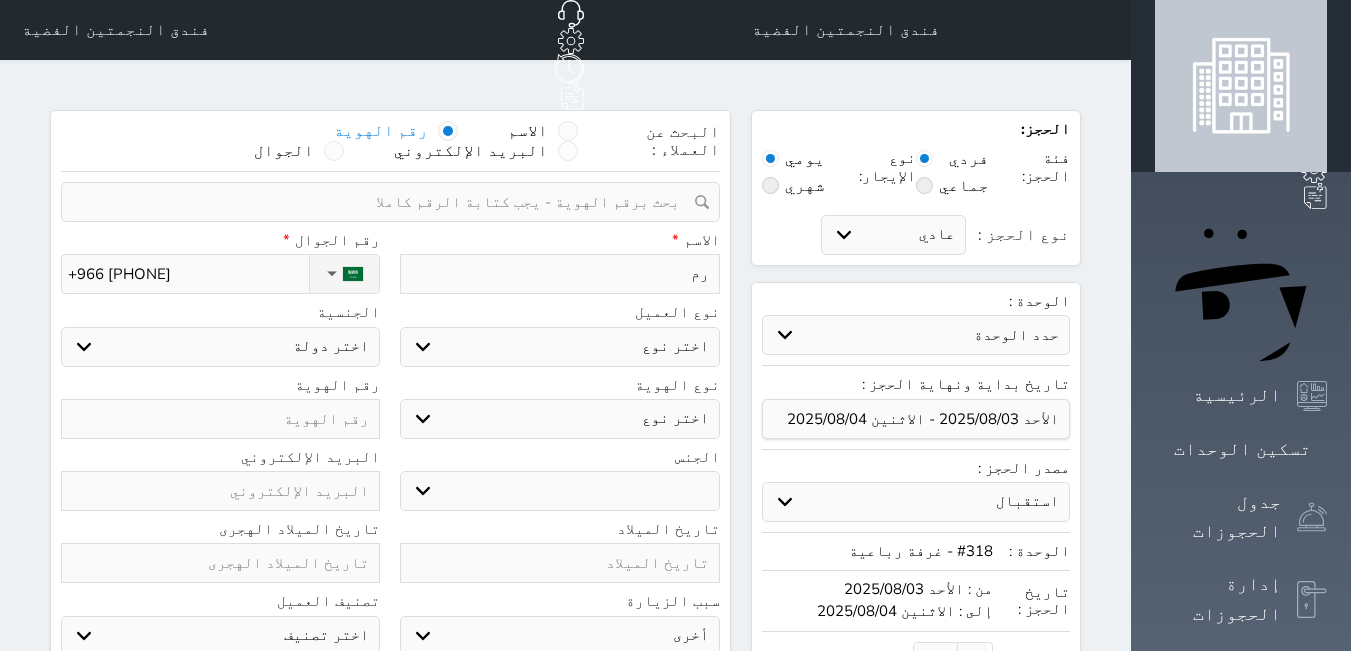 type on "رمز" 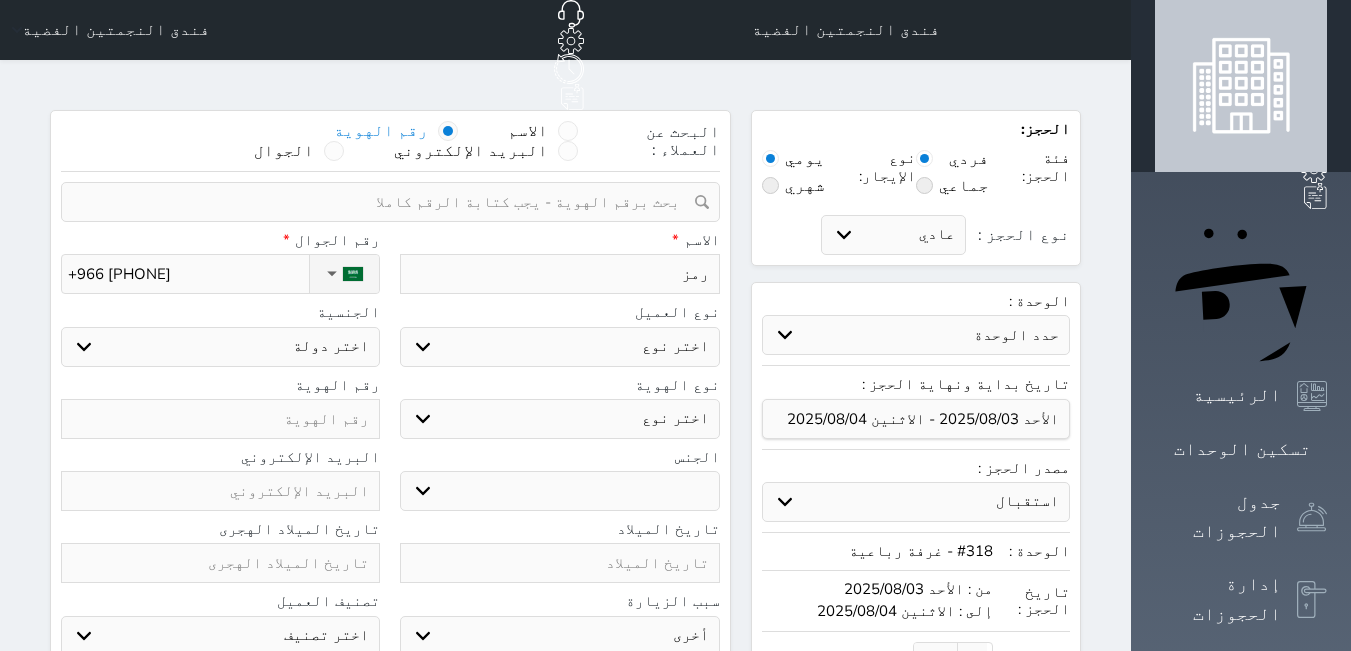type on "[FIRST]" 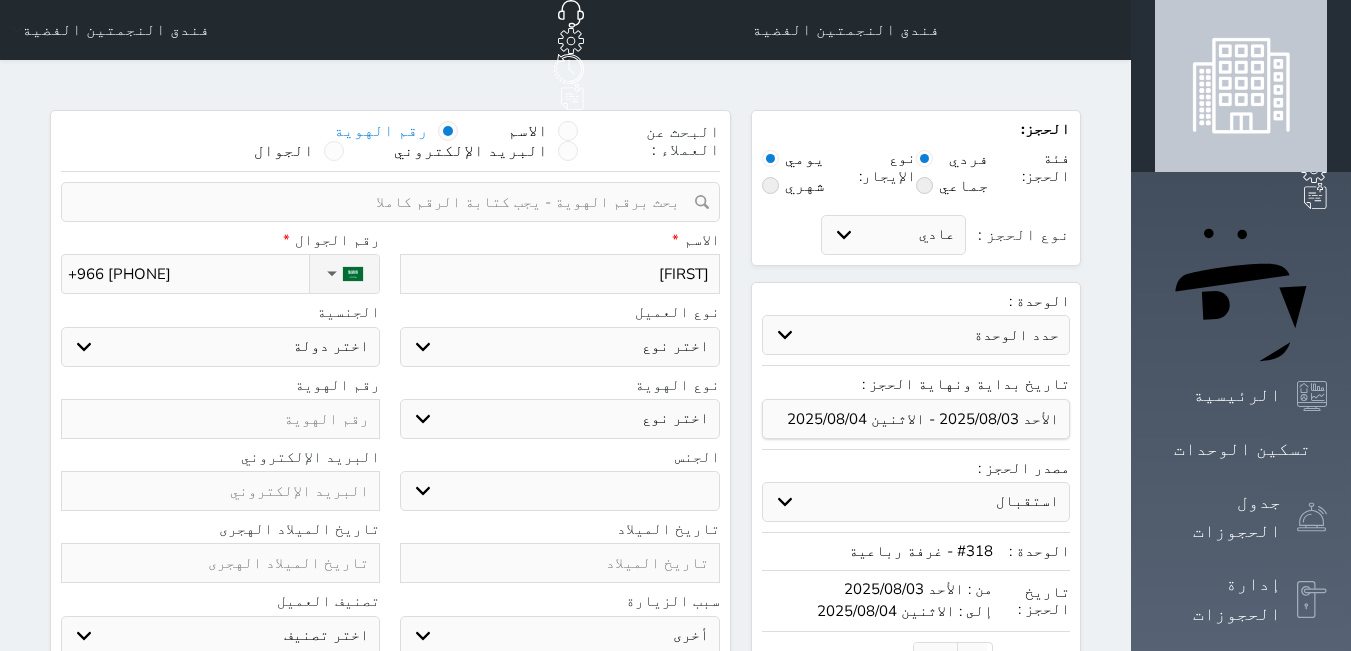 type on "[FIRST]" 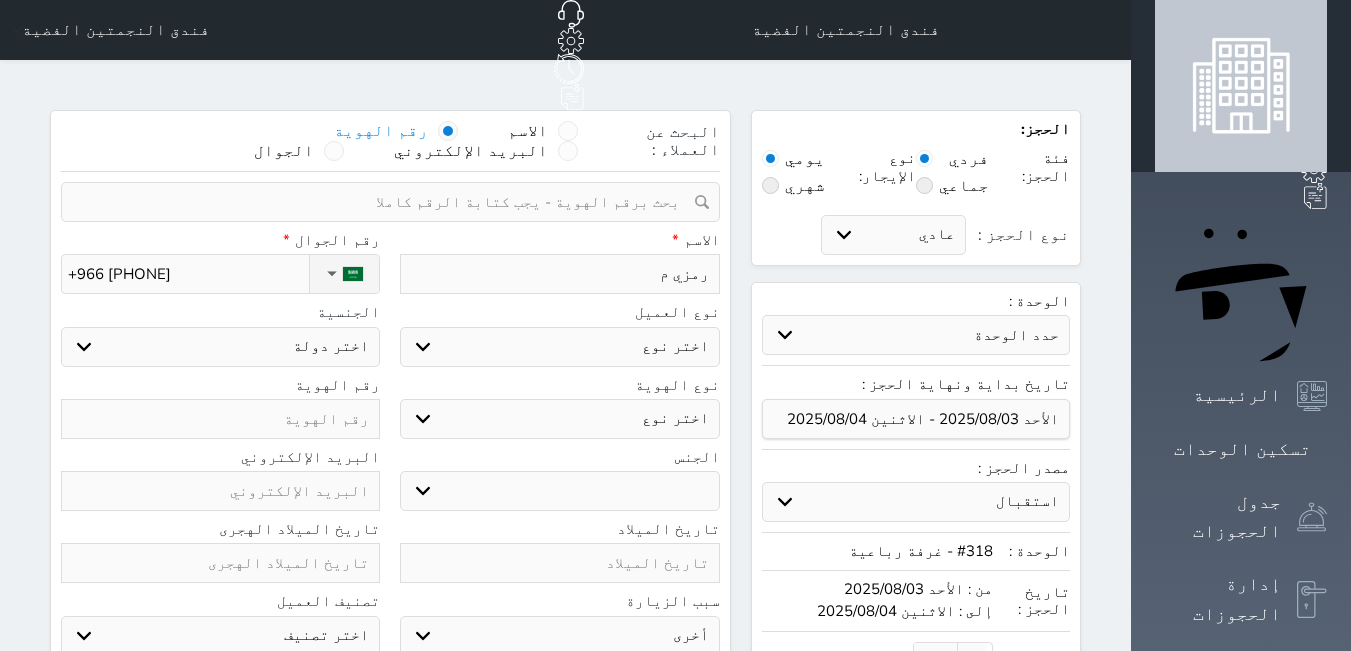 type on "رمزي مح" 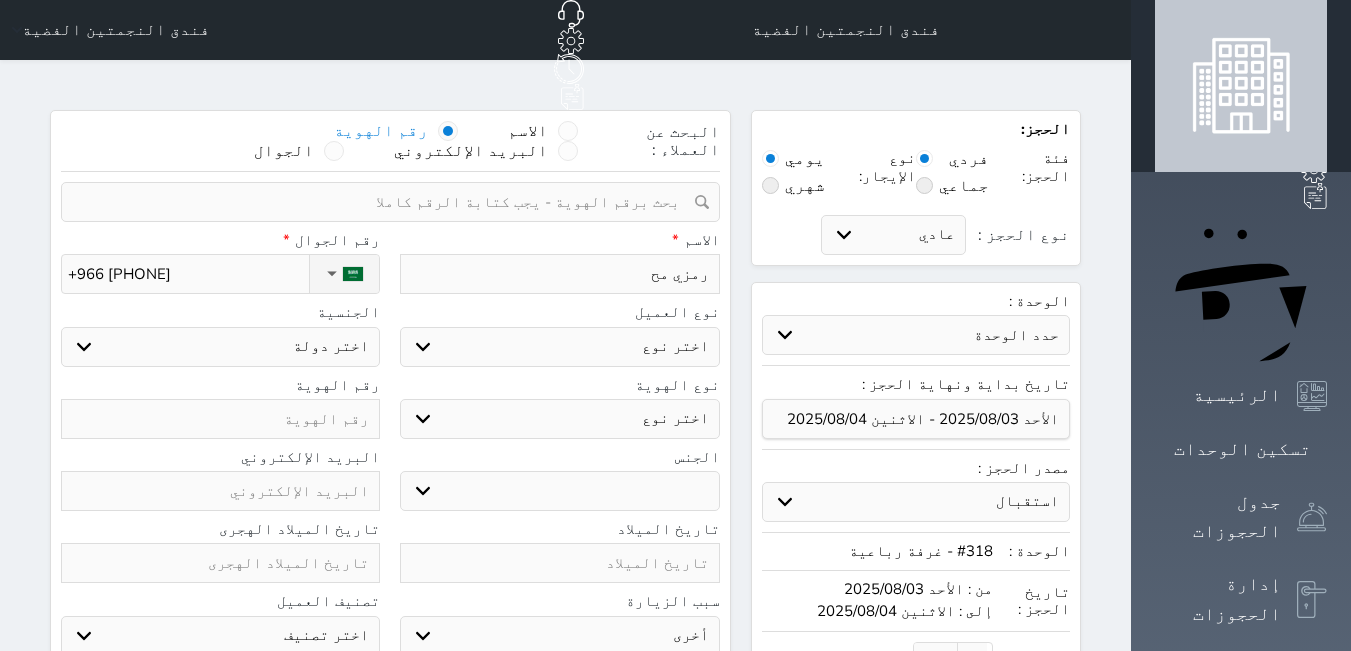 type on "[FIRST]" 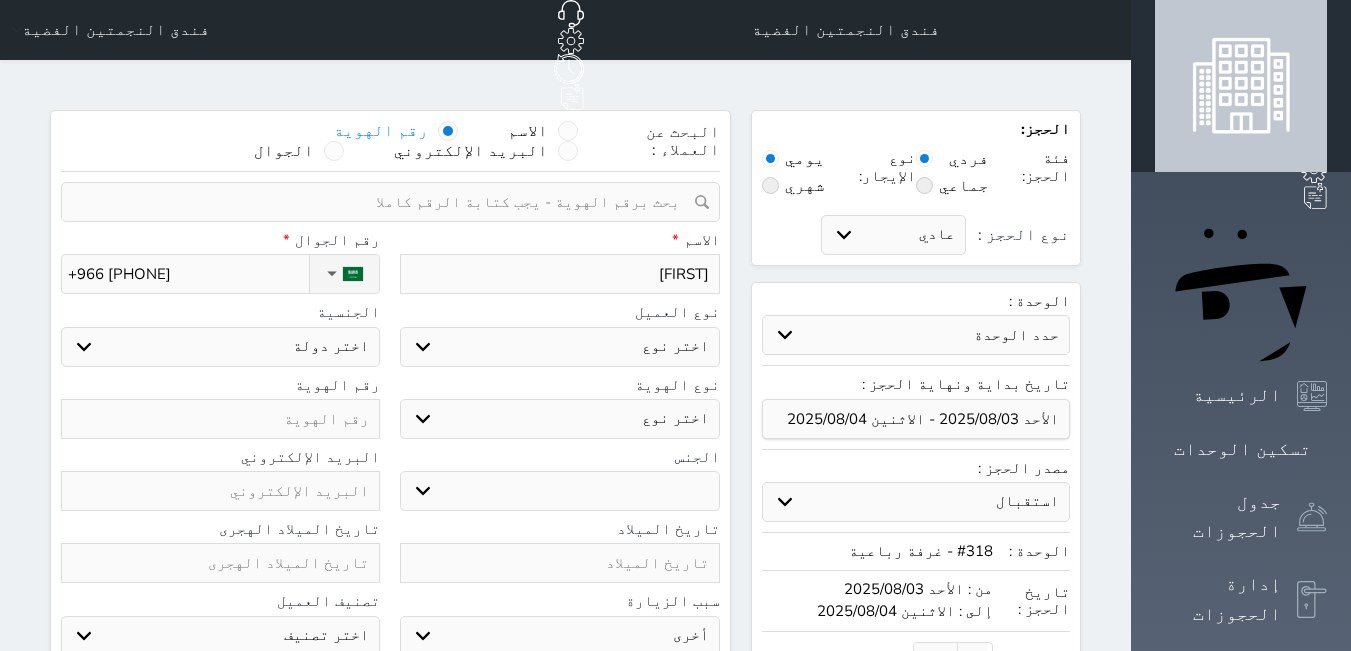 select 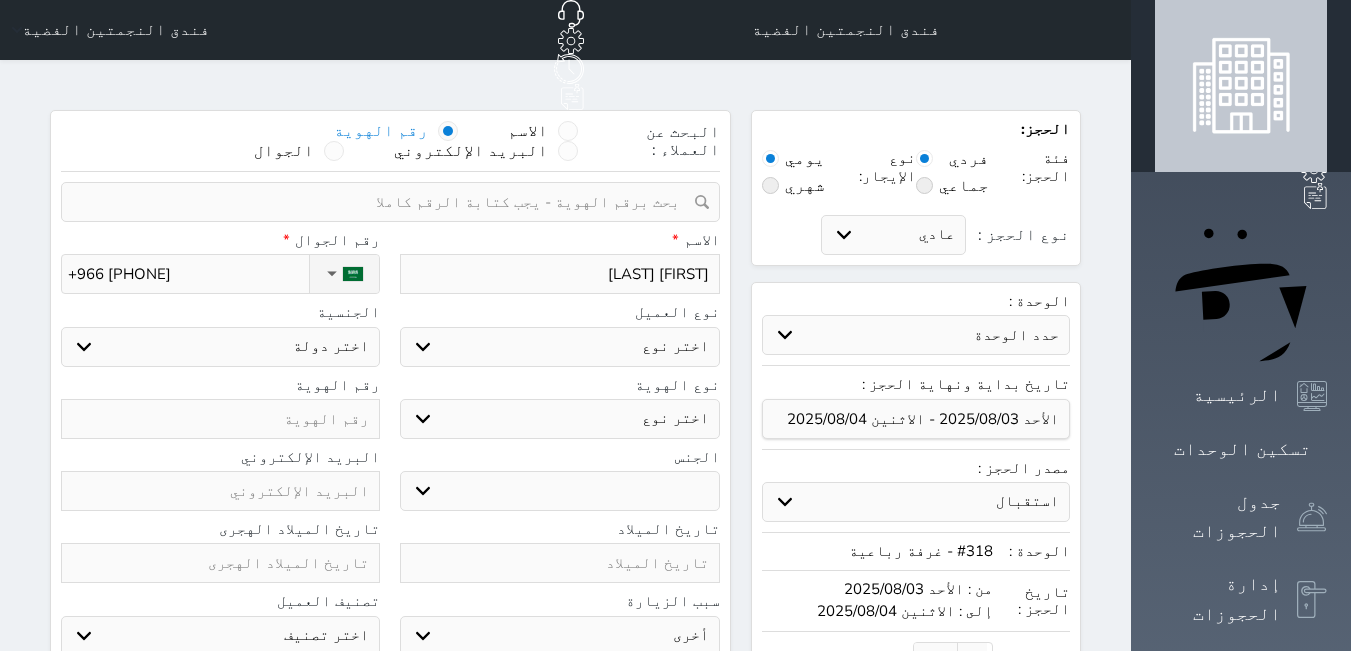 type on "[FIRST] [LAST]" 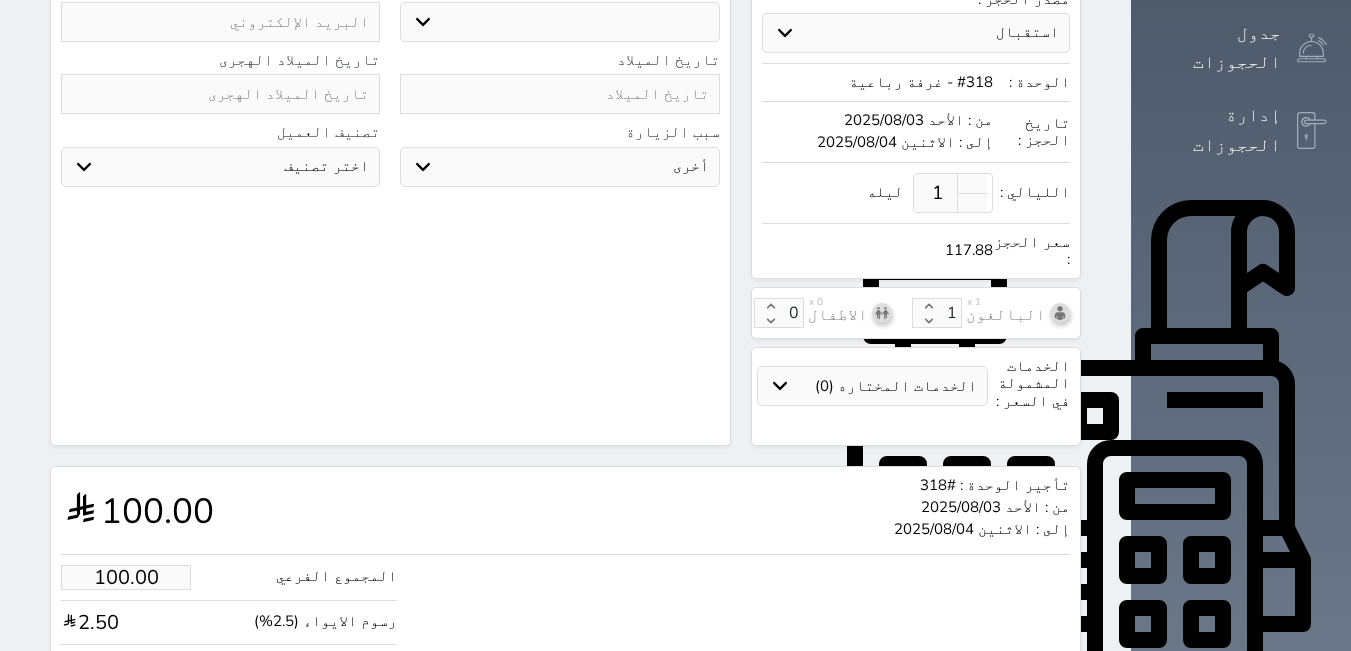 scroll, scrollTop: 576, scrollLeft: 0, axis: vertical 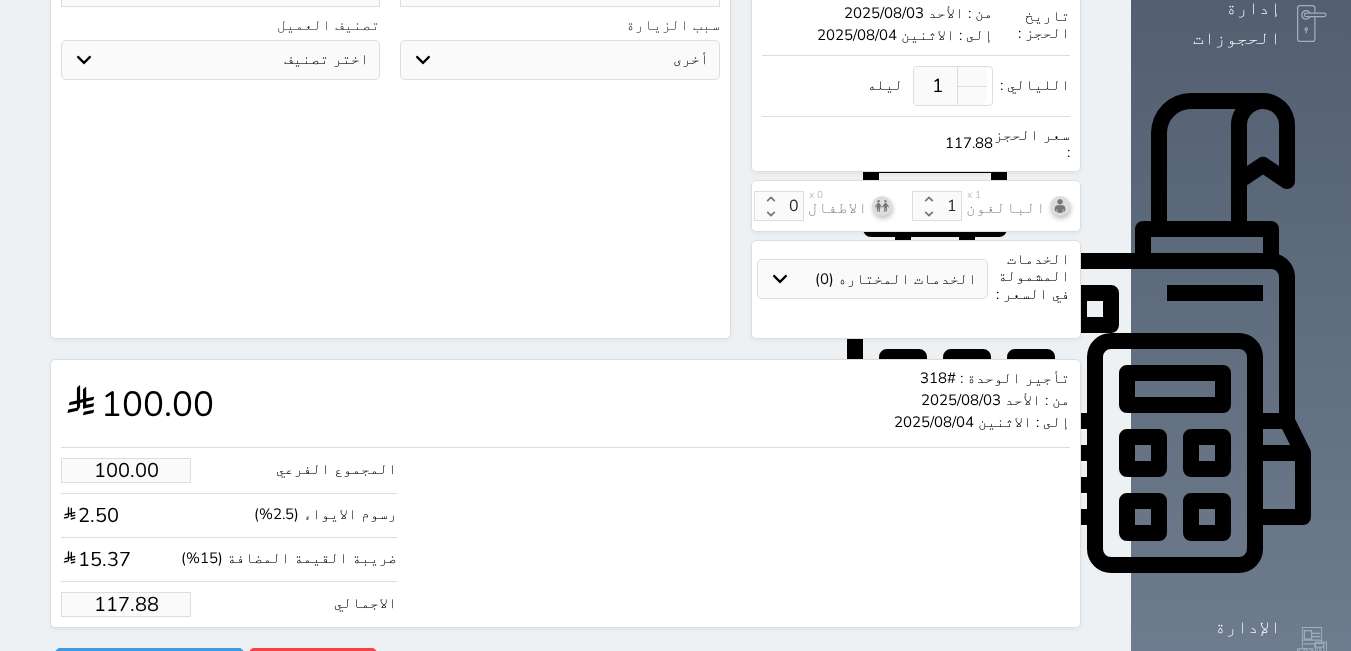type on "[FIRST] [LAST]" 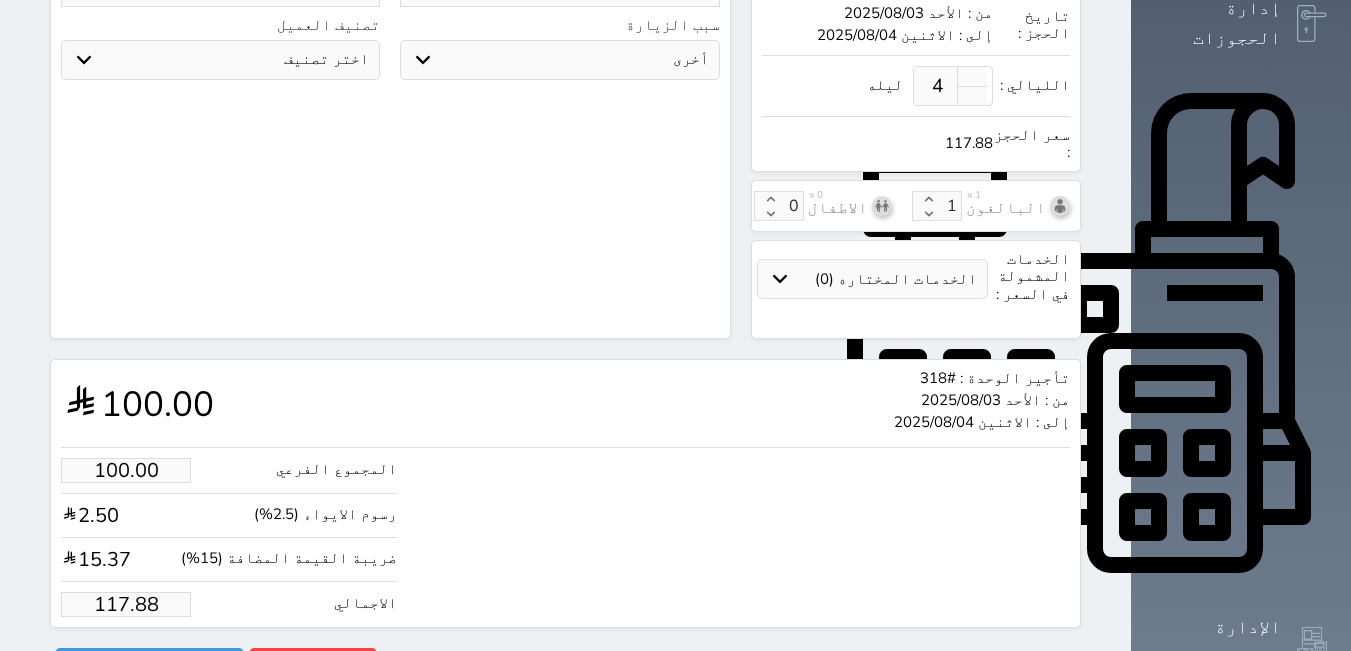 type on "4" 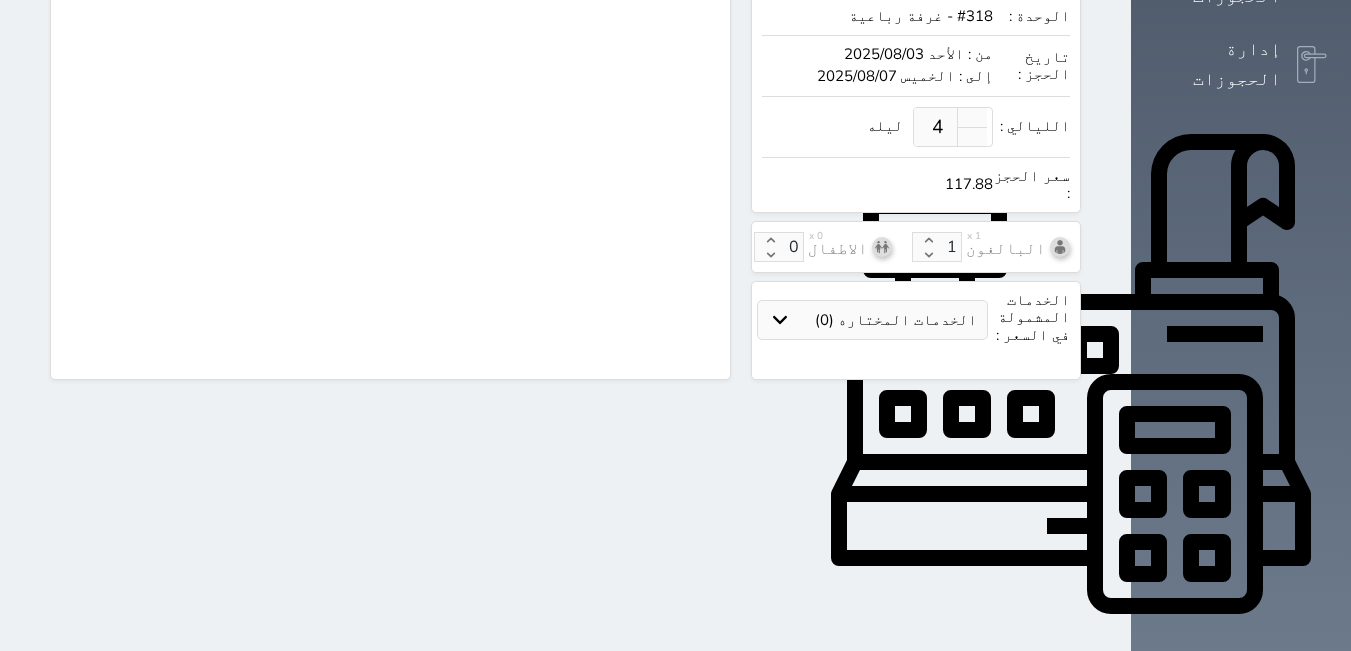 select 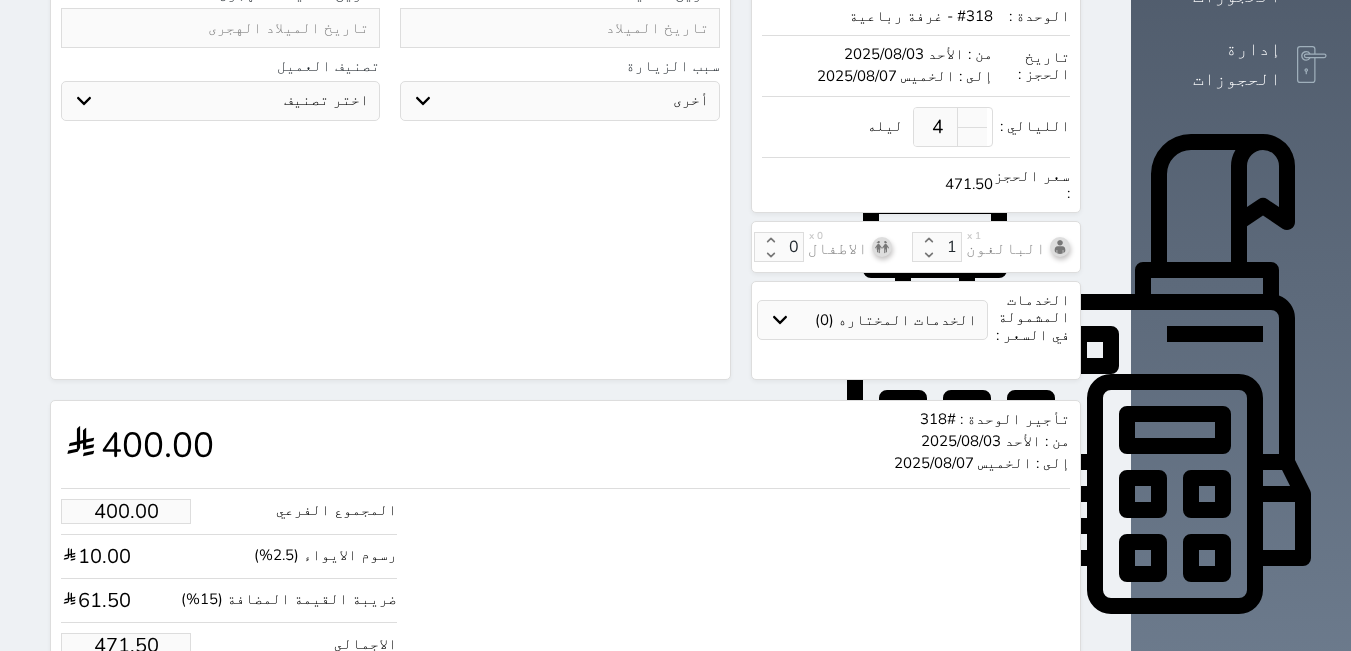 scroll, scrollTop: 576, scrollLeft: 0, axis: vertical 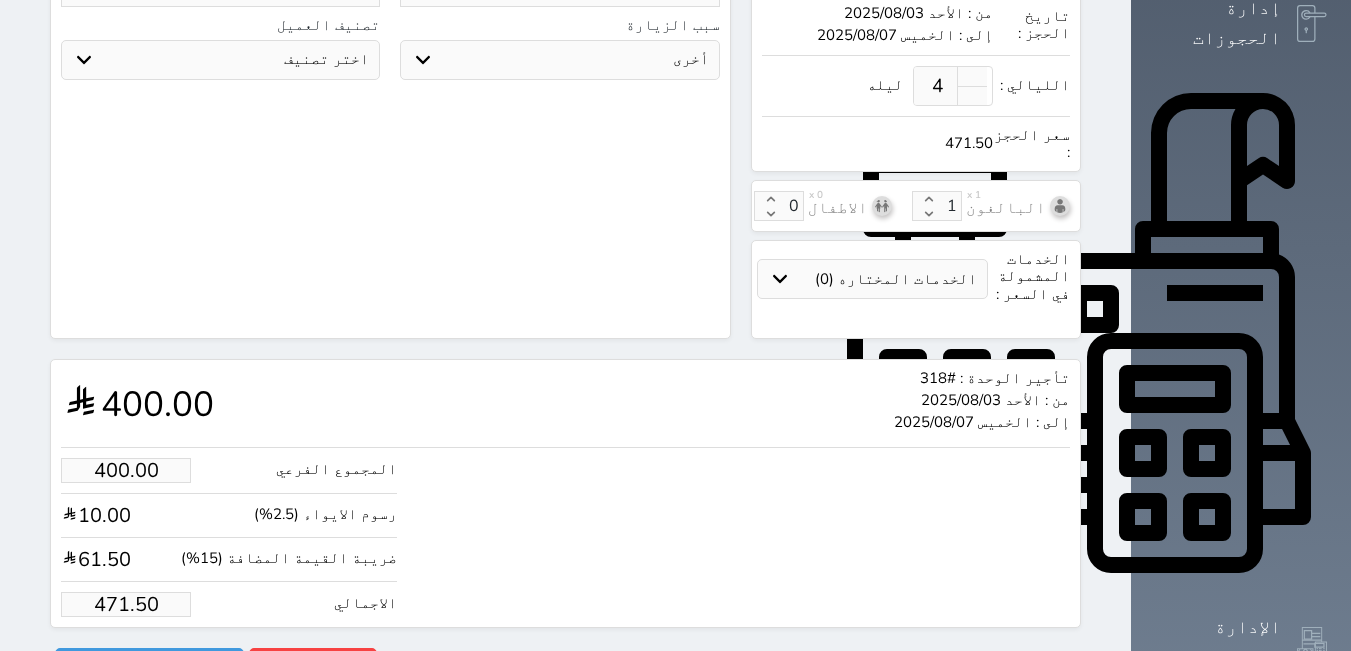 select 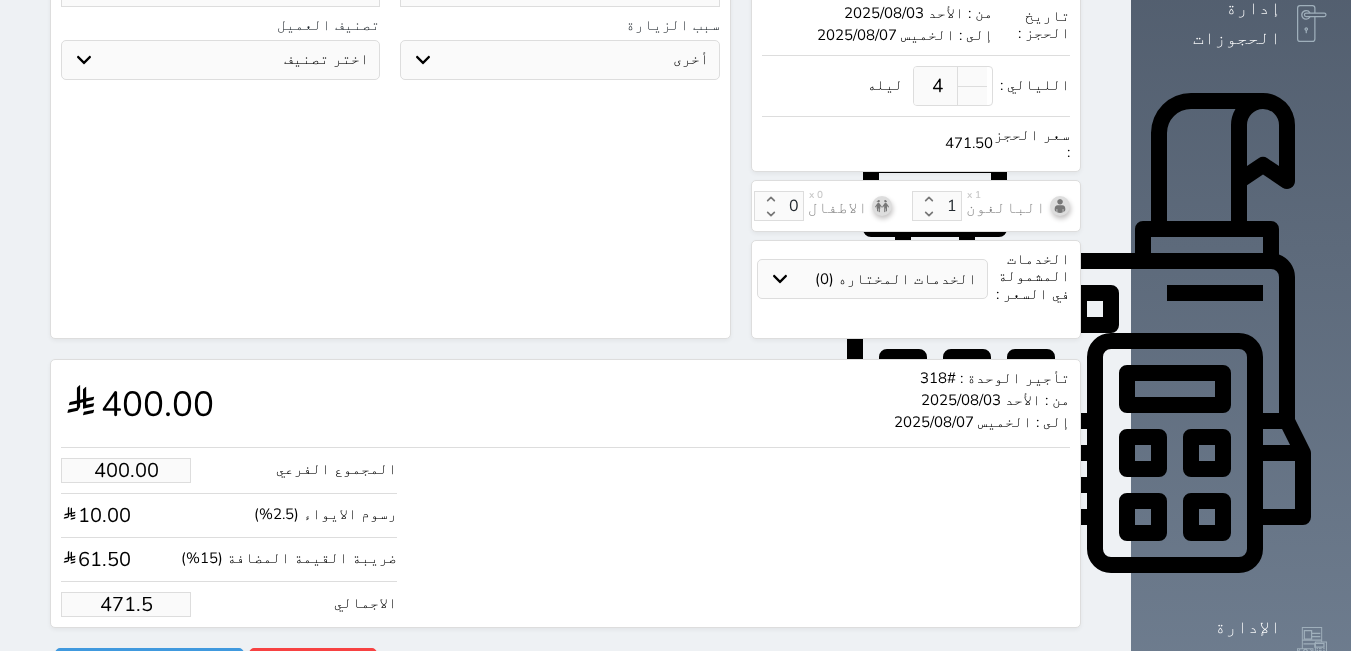 type on "471" 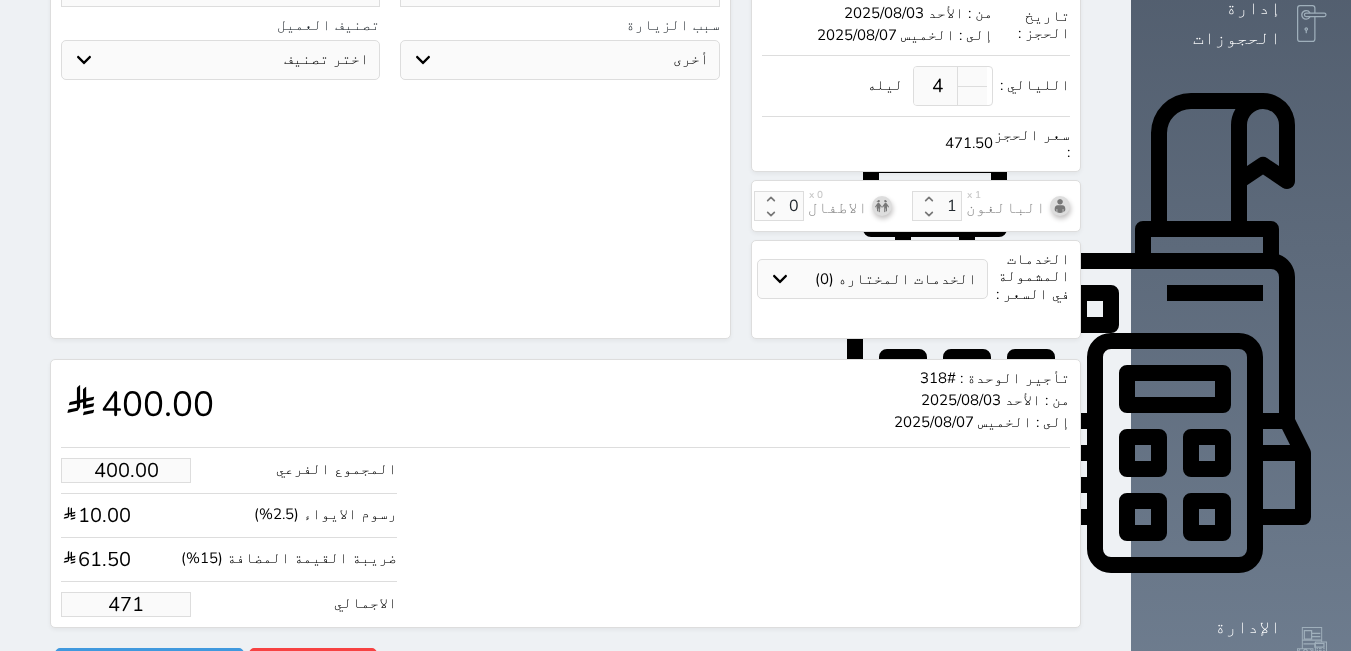 type on "39.87" 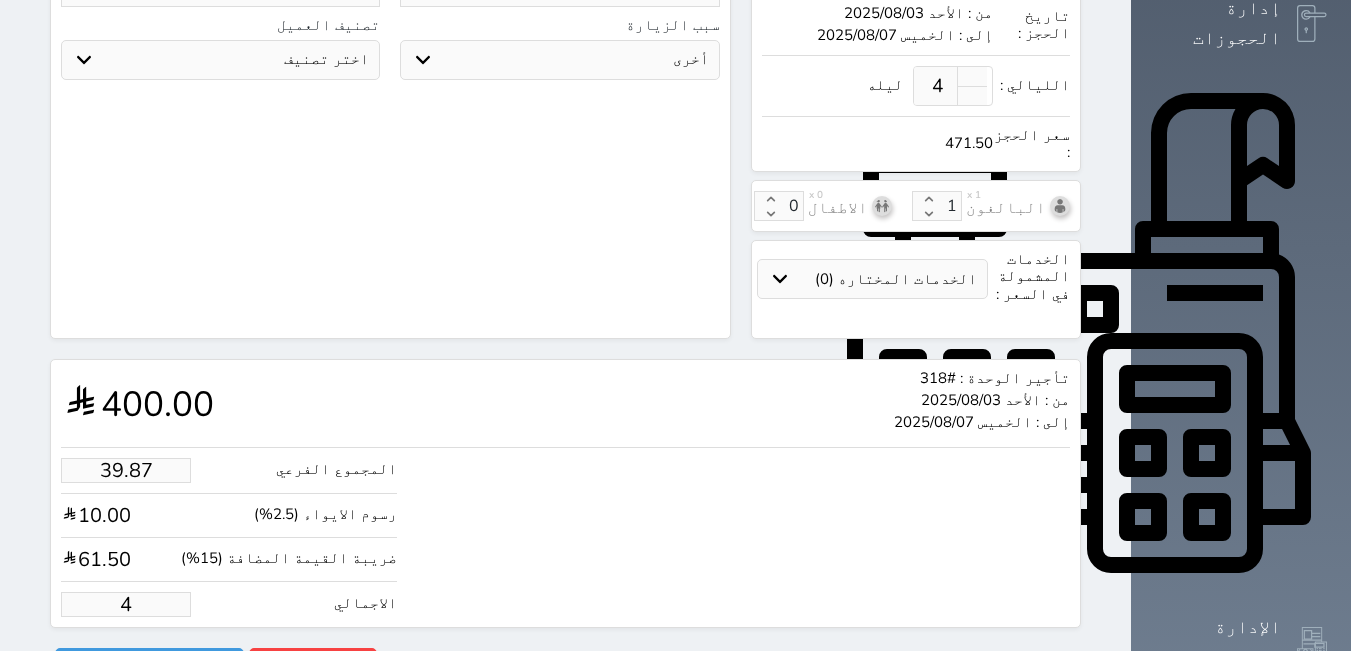 type on "1.17875" 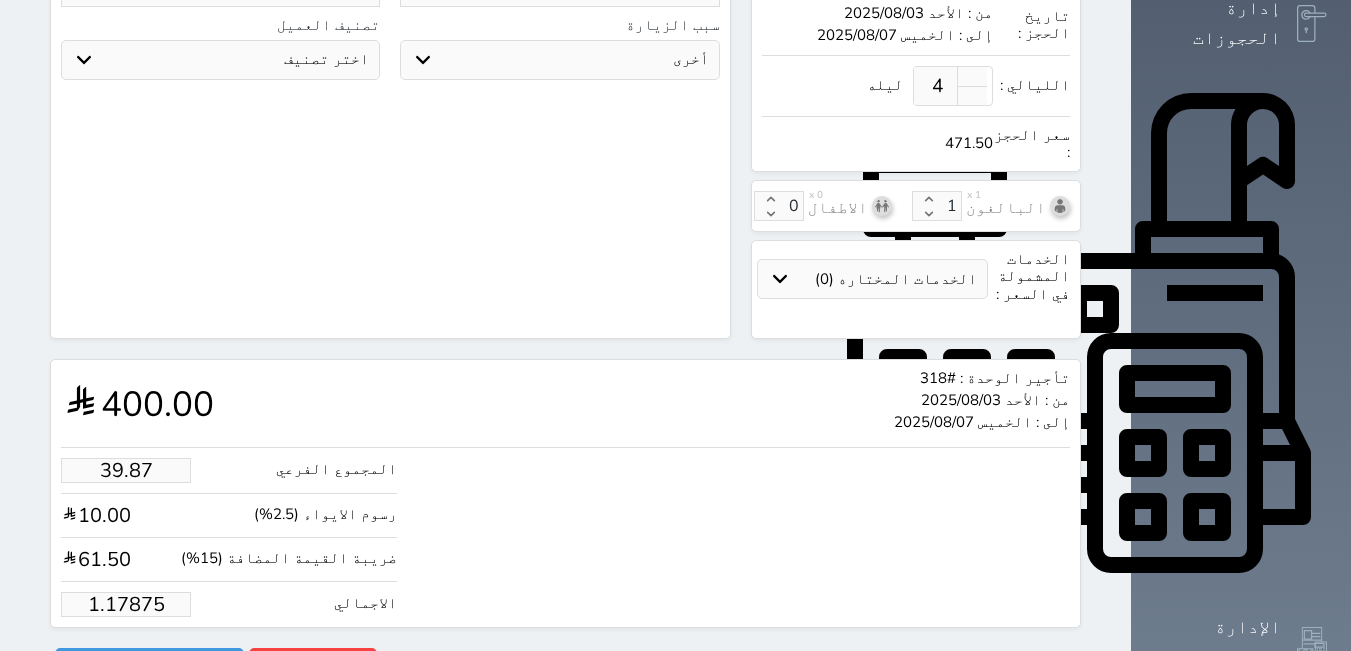 type on "1.00" 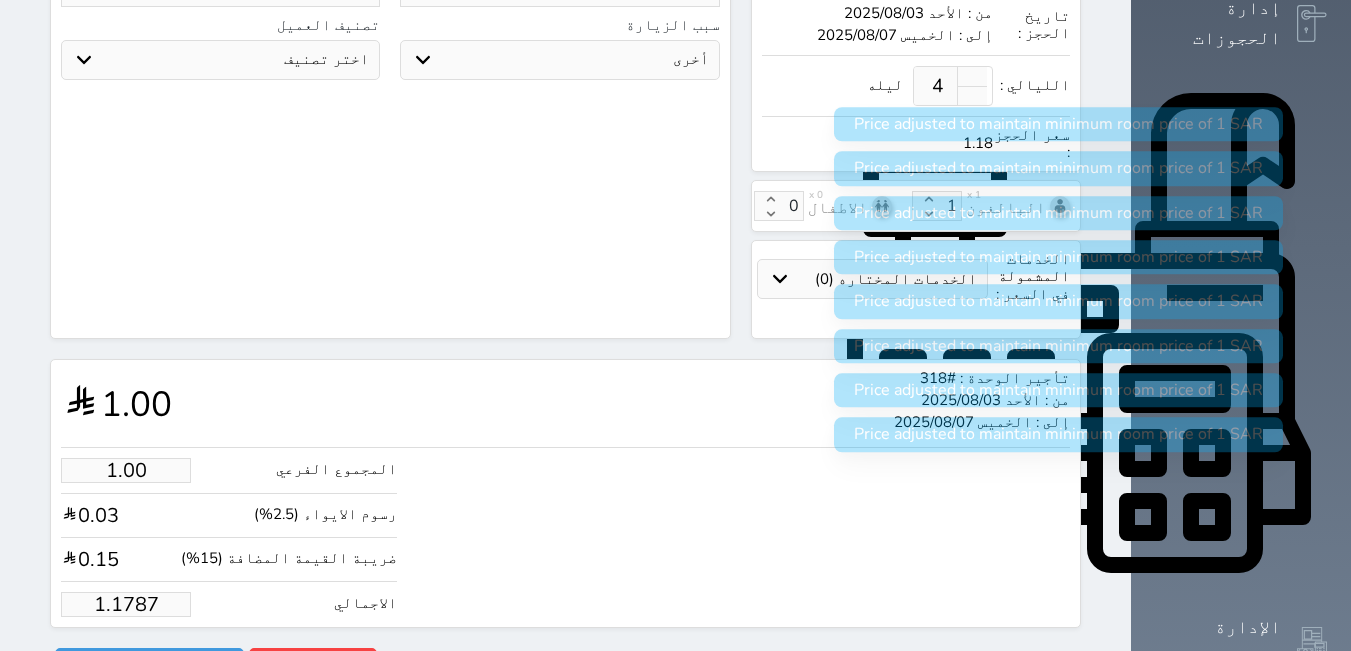 type on "1.178" 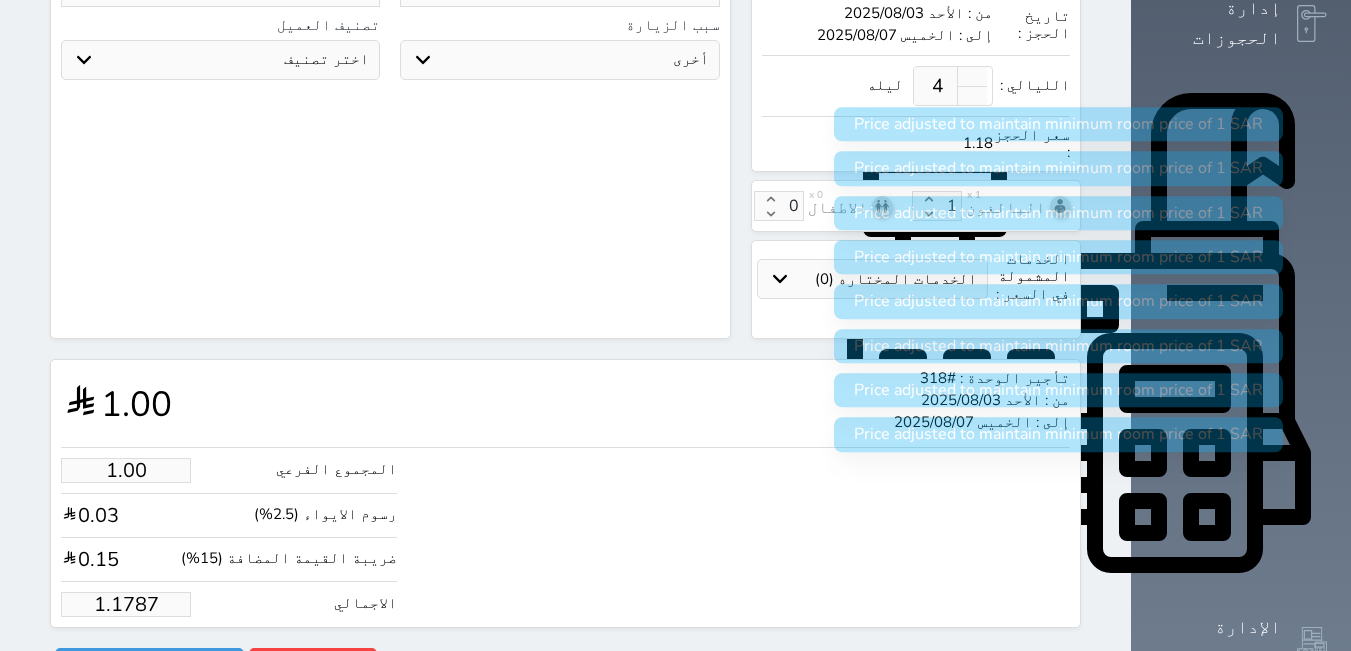 select 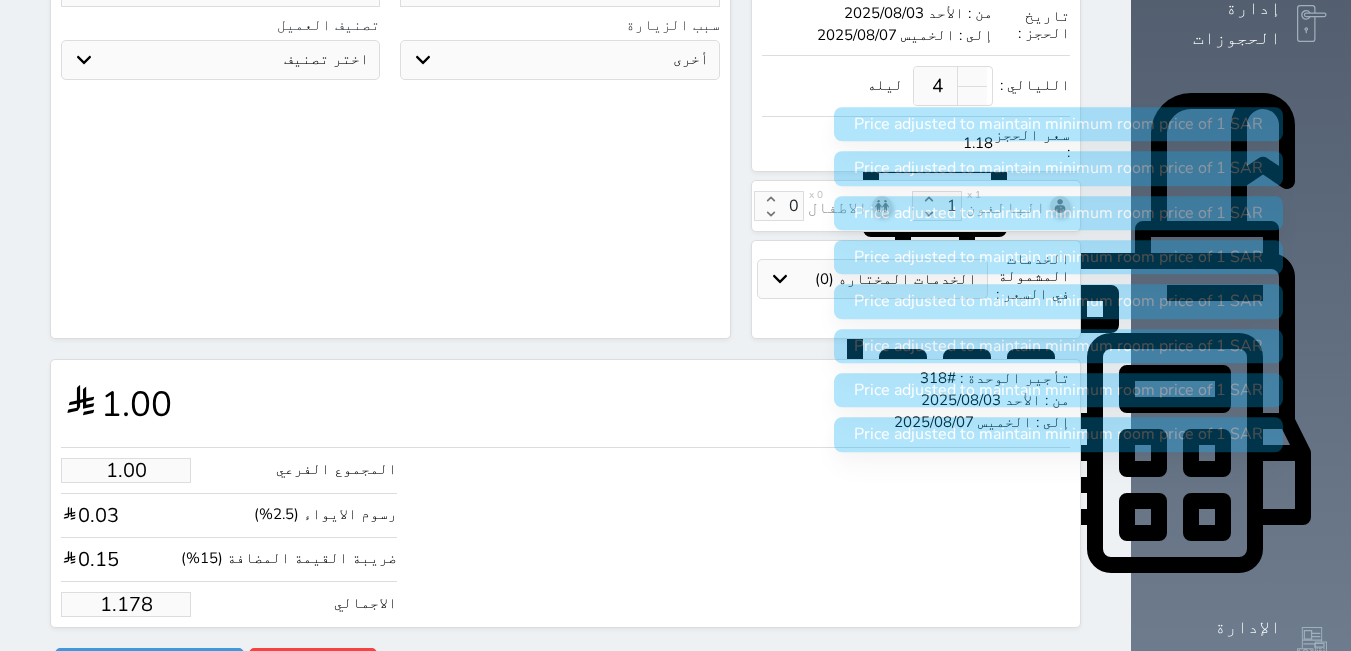 type on "1.17" 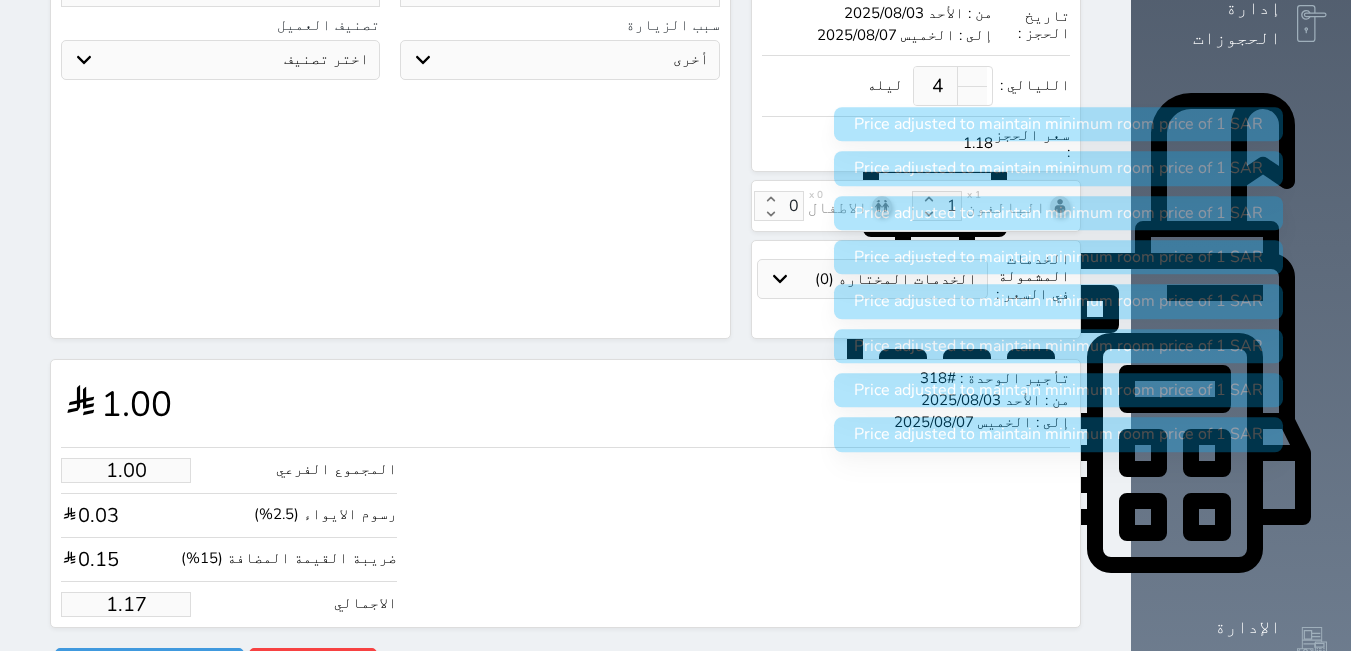 type on "1.1" 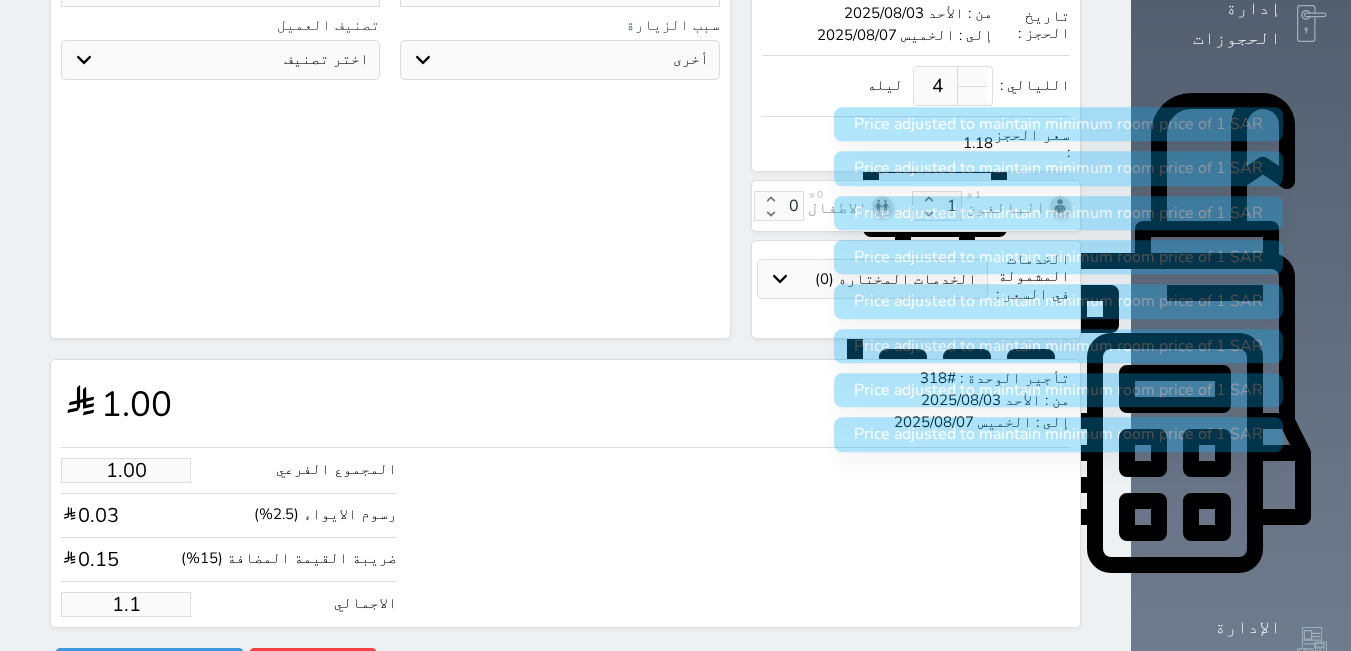 type on "1." 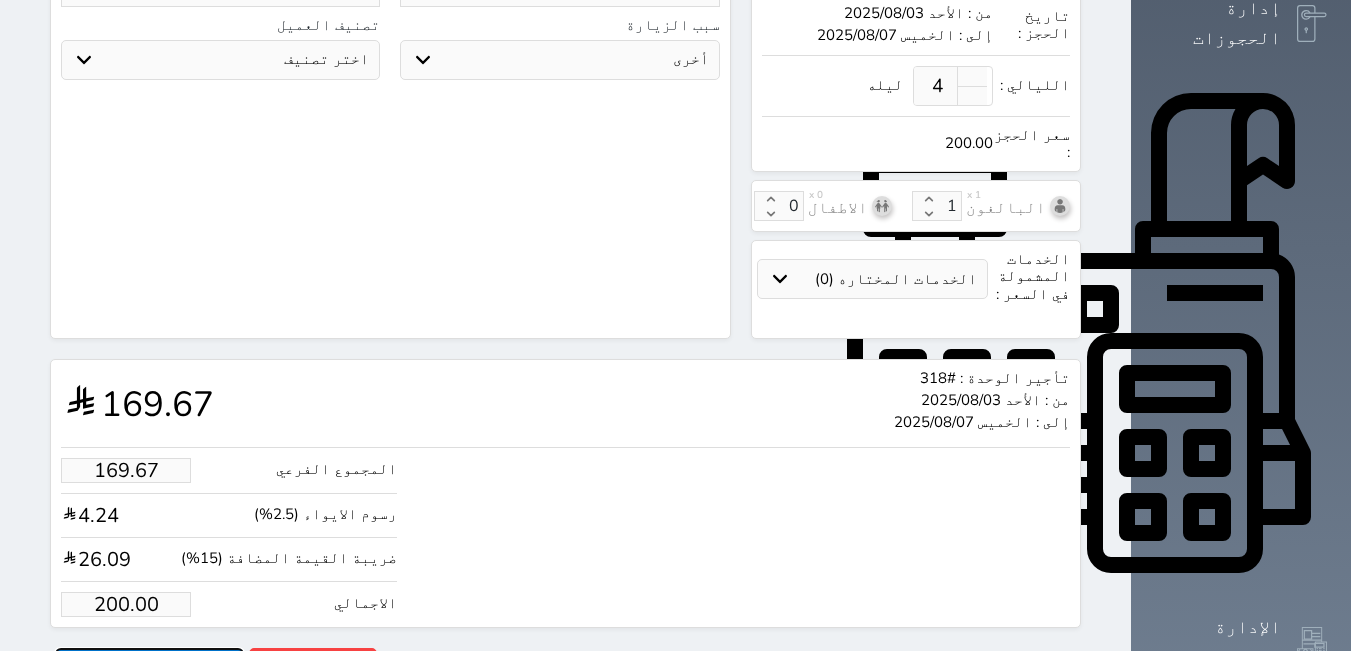 click on "حجز" at bounding box center (149, 665) 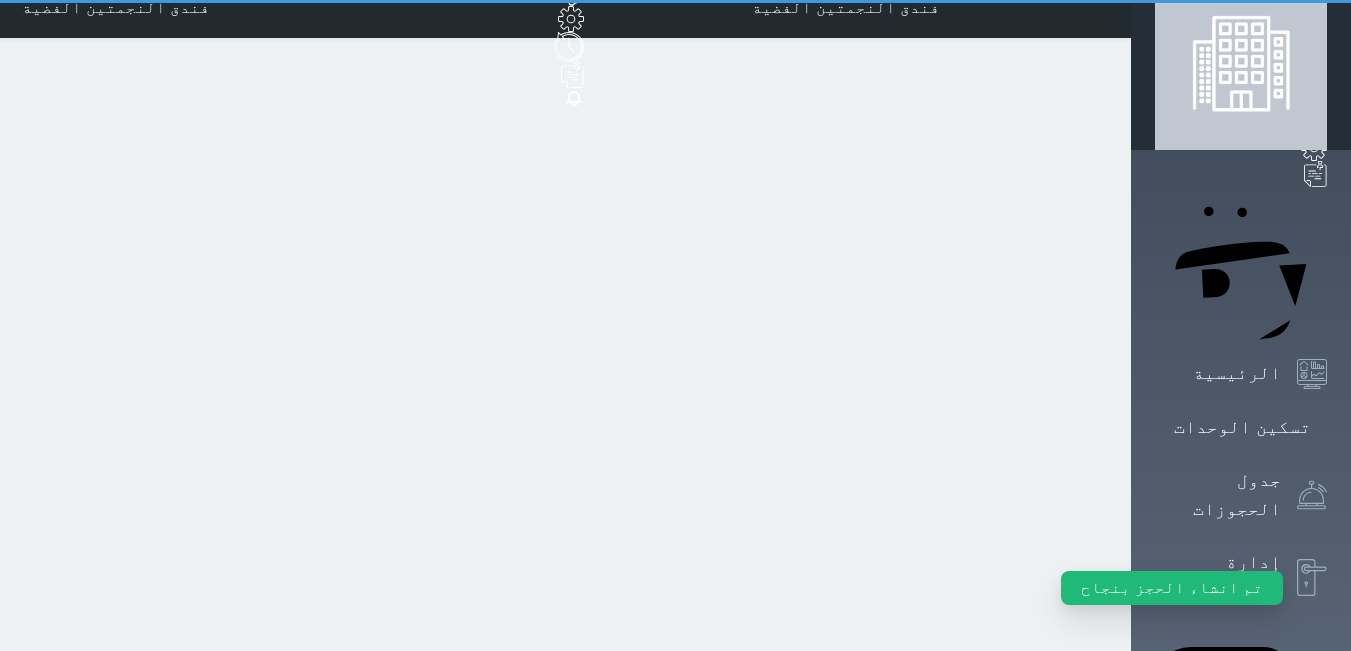 scroll, scrollTop: 0, scrollLeft: 0, axis: both 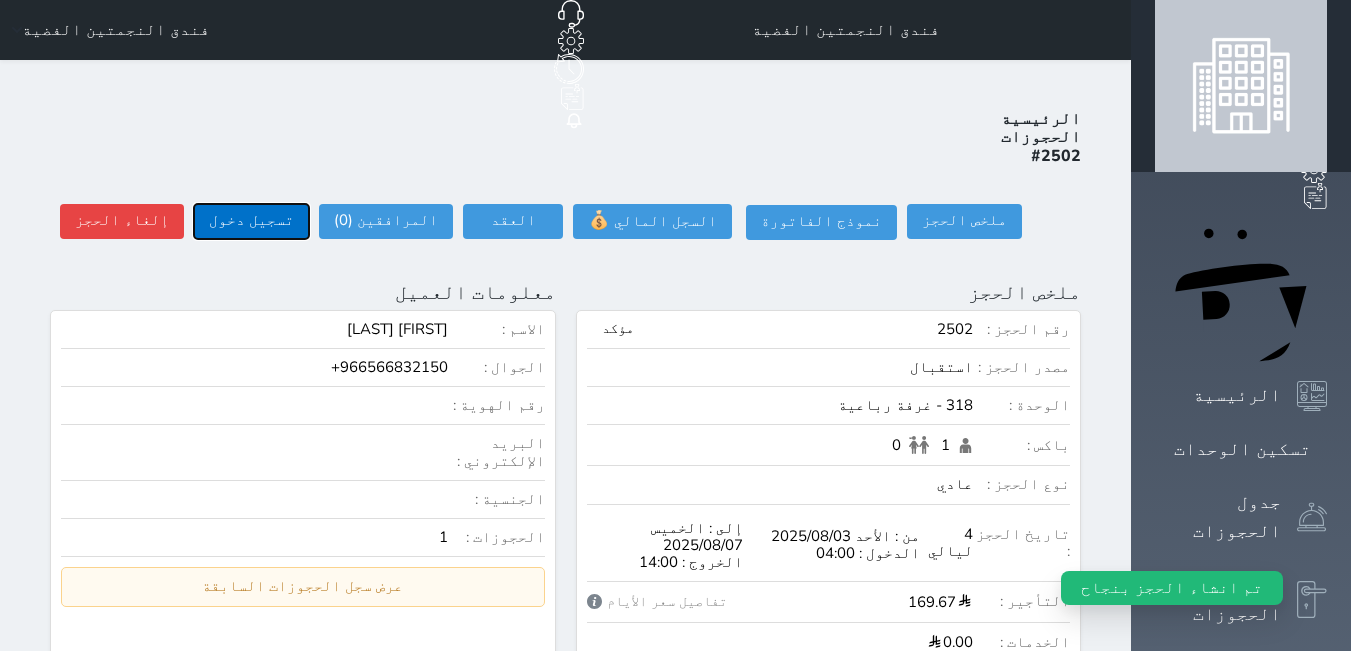 click on "تسجيل دخول" at bounding box center (251, 221) 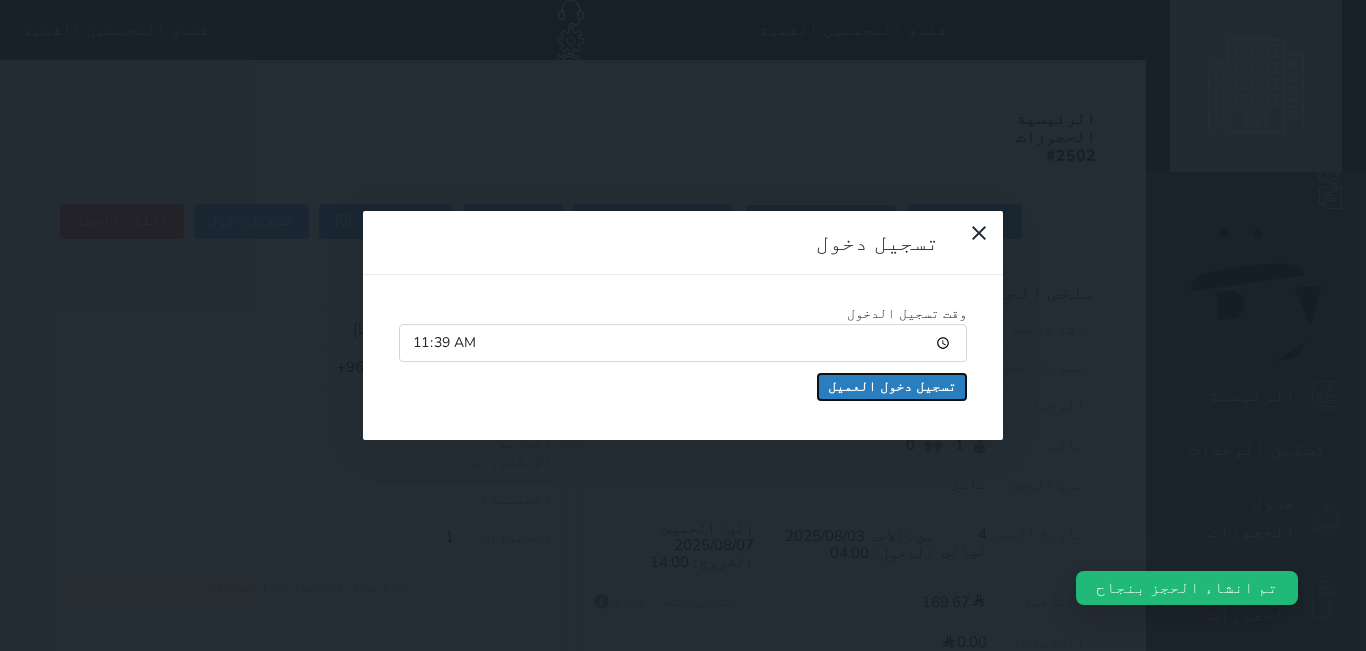 click on "تسجيل دخول العميل" at bounding box center (892, 387) 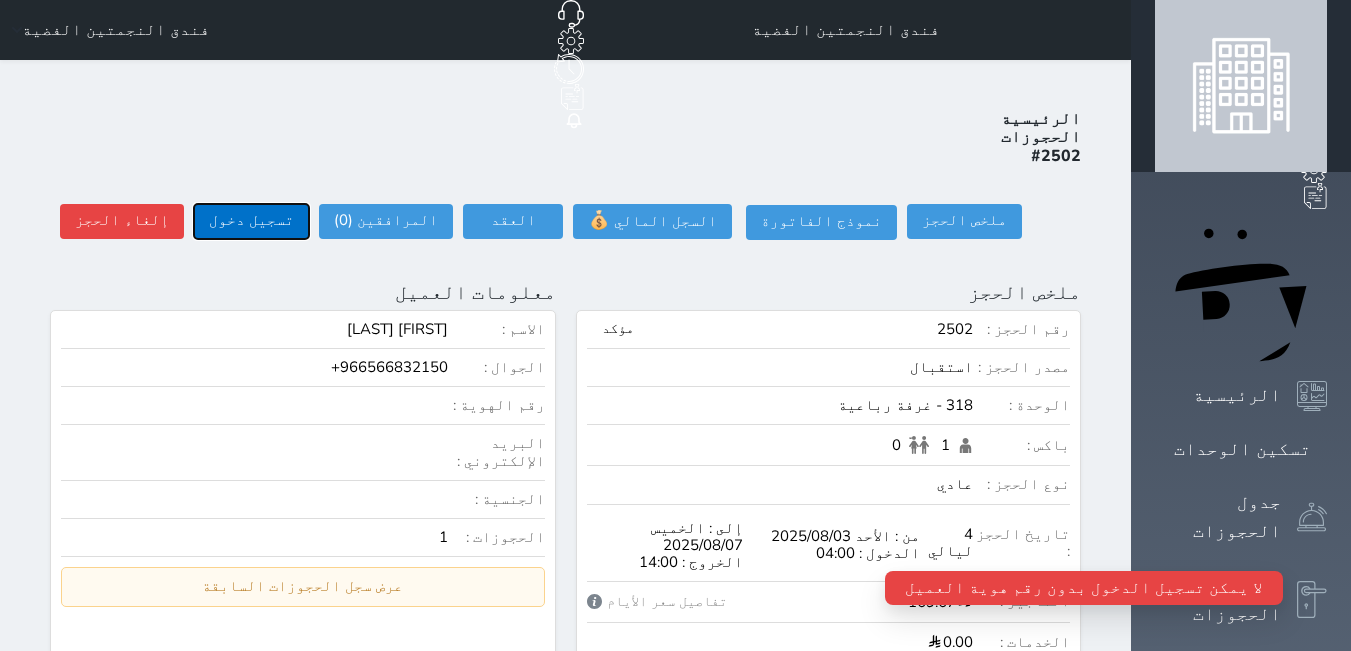 click on "تسجيل دخول" at bounding box center [251, 221] 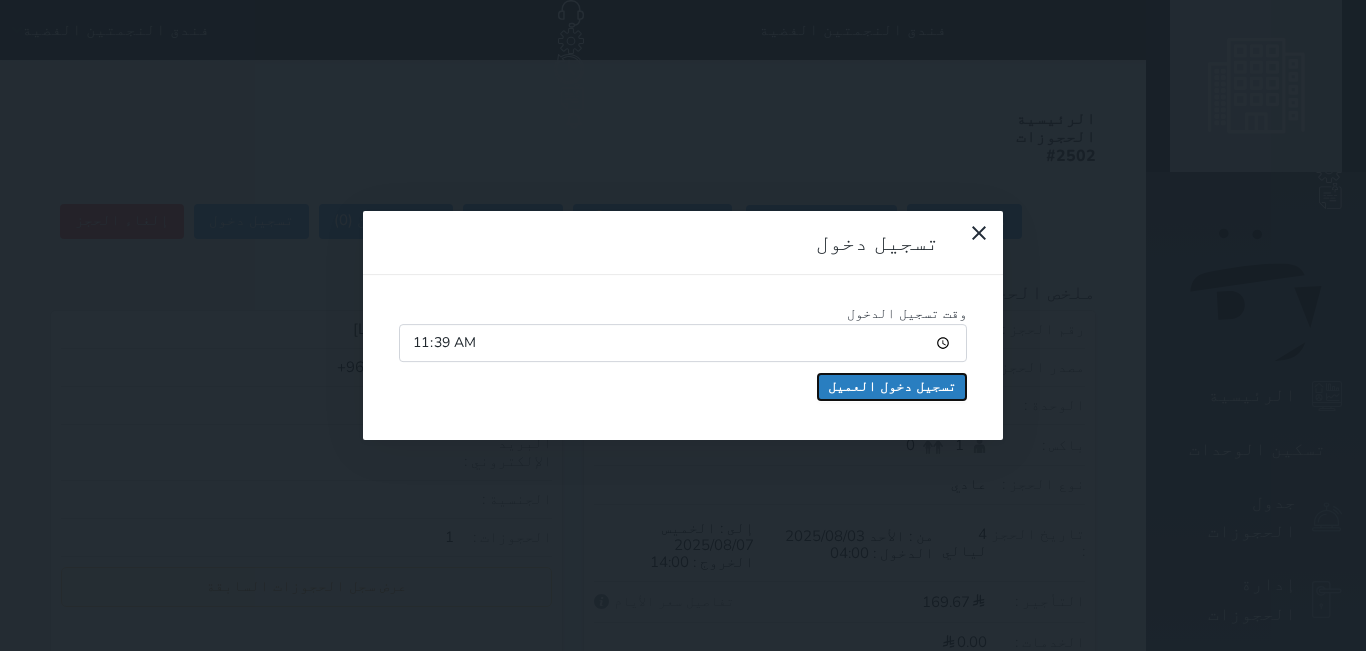click on "تسجيل دخول العميل" at bounding box center (892, 387) 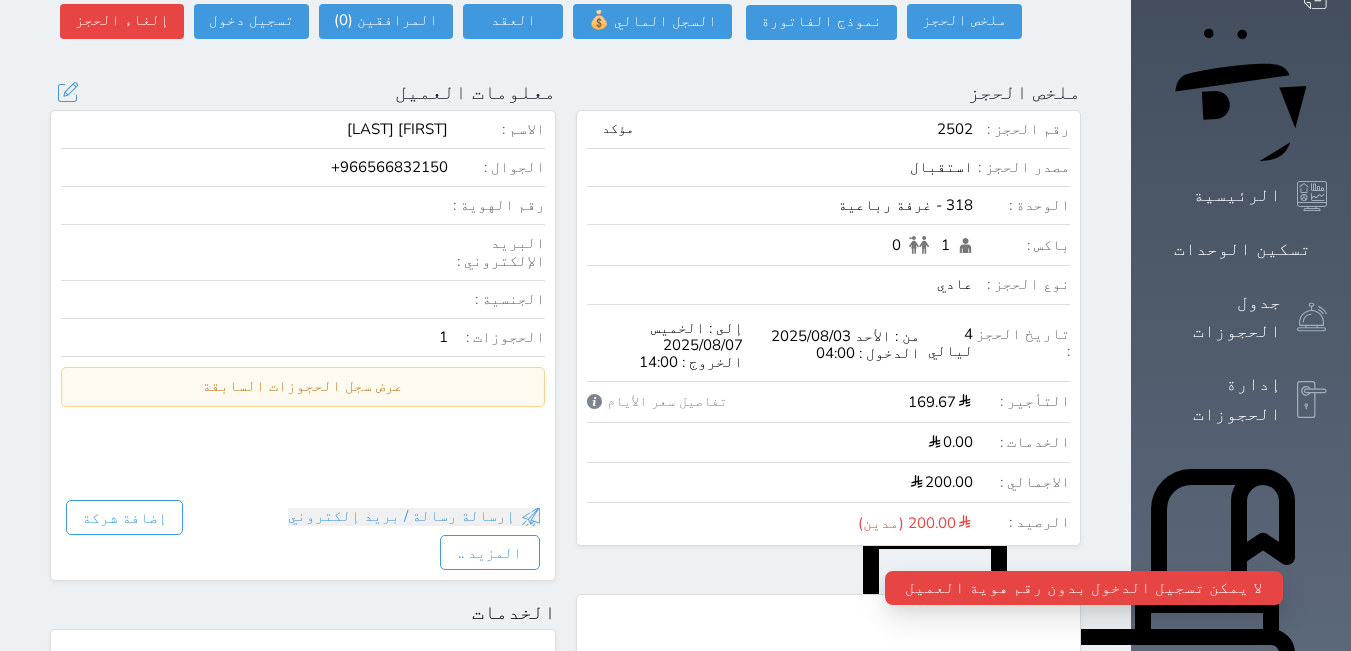 scroll, scrollTop: 0, scrollLeft: 0, axis: both 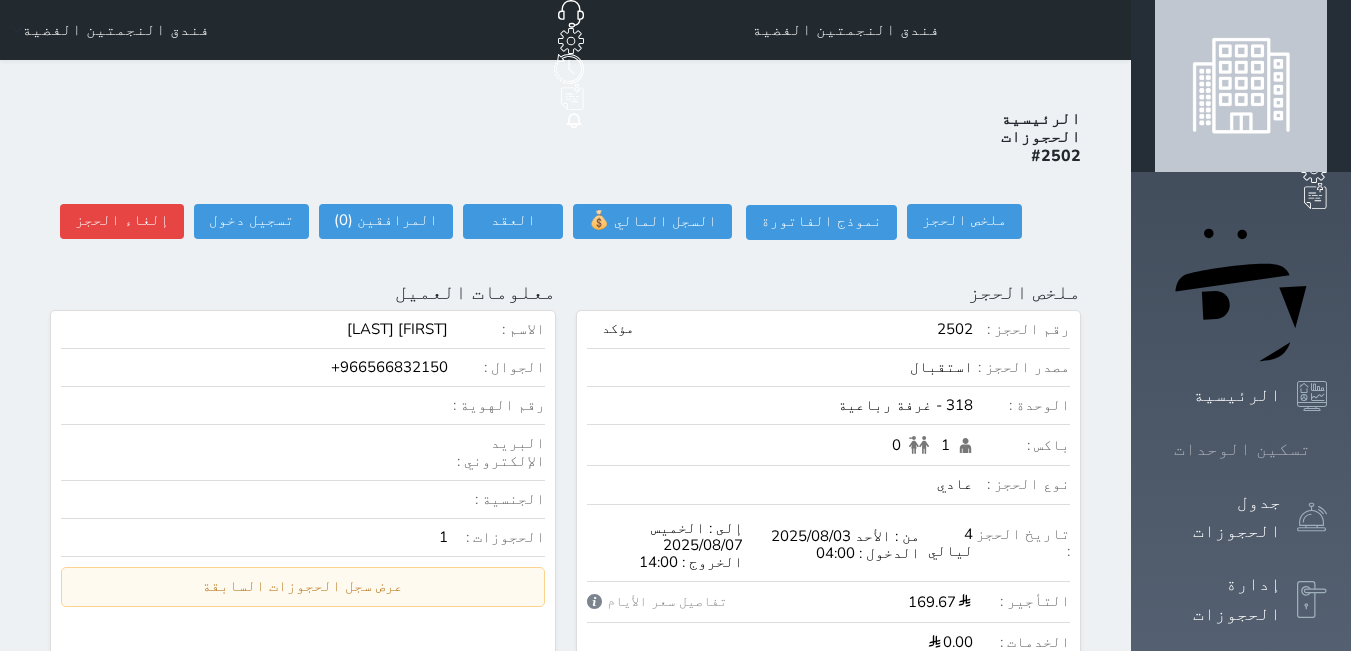 click on "تسكين الوحدات" at bounding box center (1242, 449) 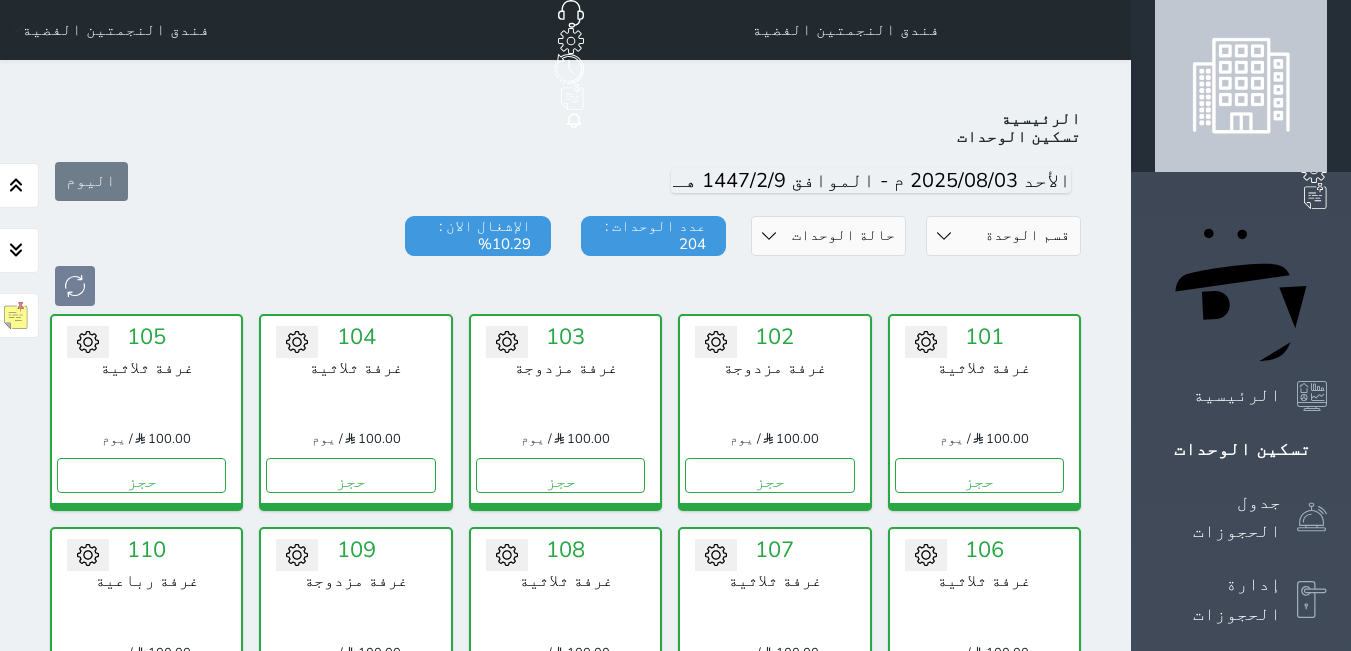 scroll, scrollTop: 78, scrollLeft: 0, axis: vertical 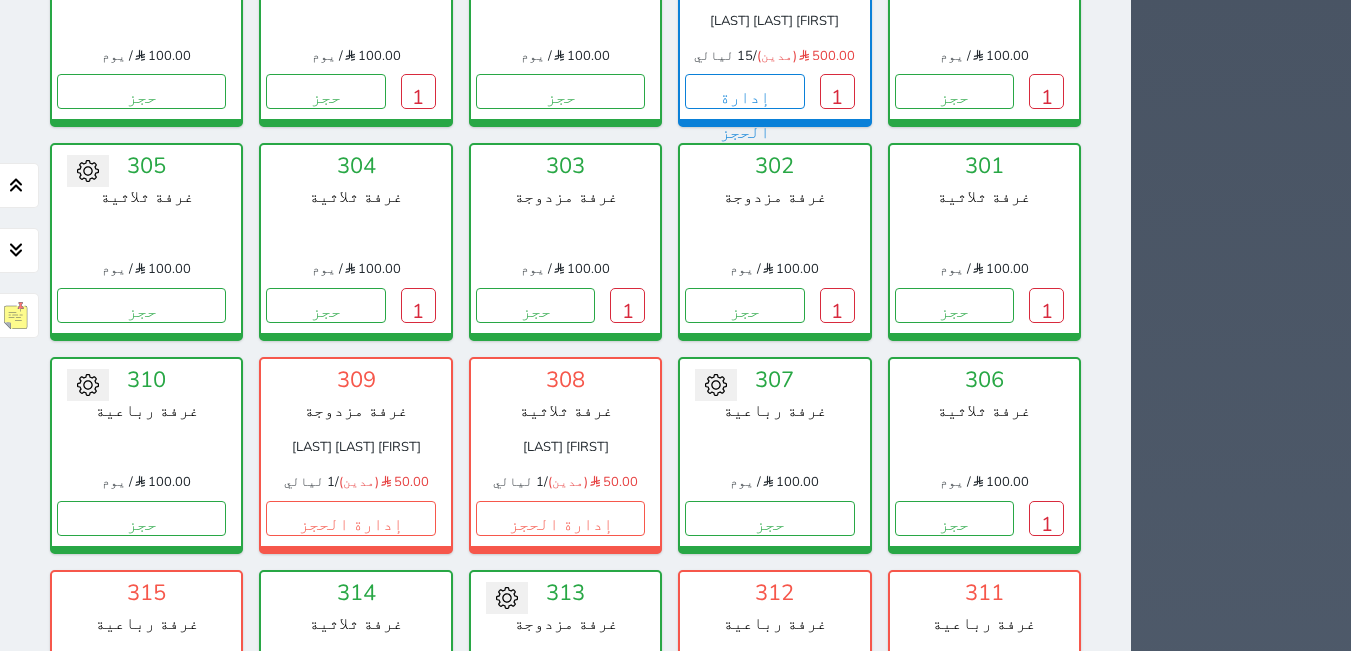 click on "إدارة الحجز" at bounding box center (560, 945) 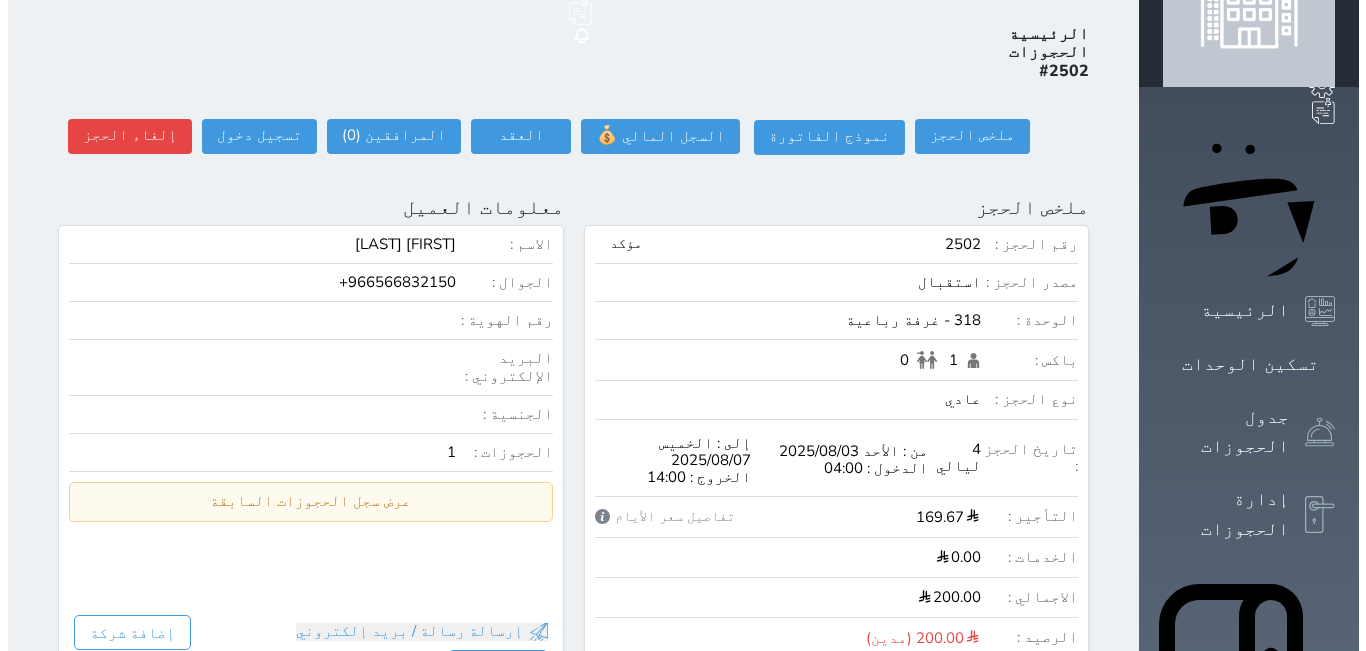 scroll, scrollTop: 0, scrollLeft: 0, axis: both 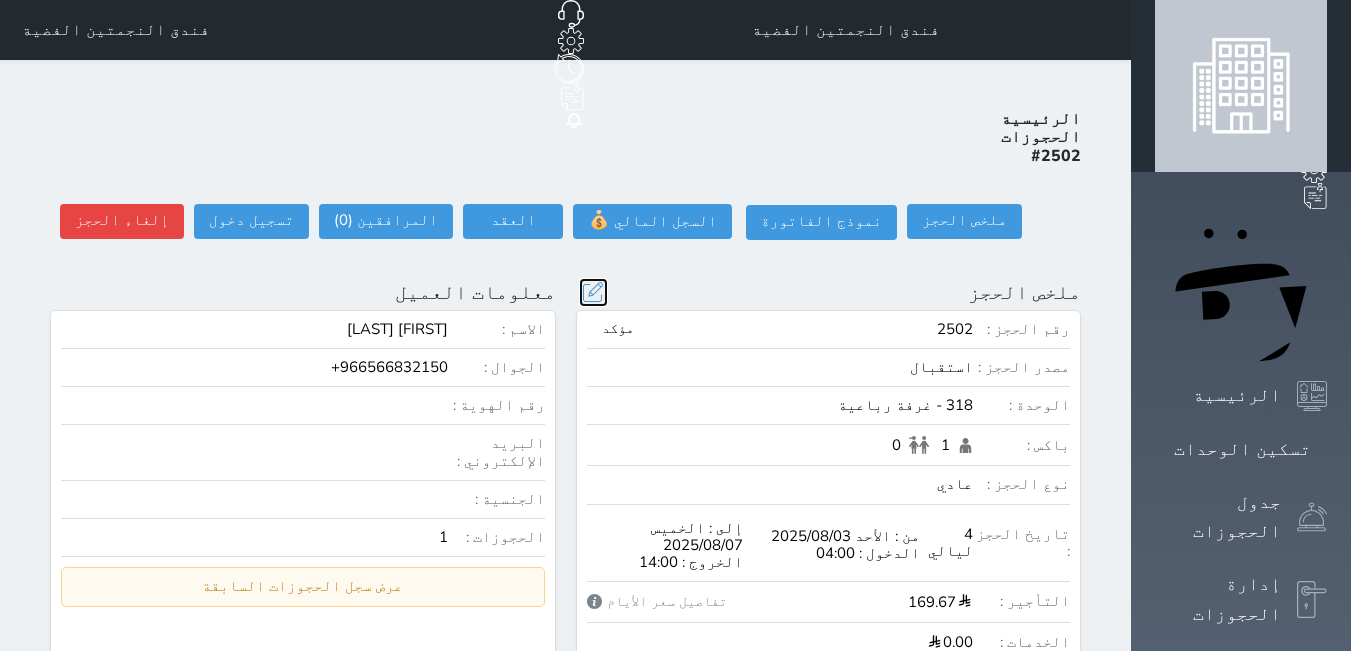 click at bounding box center (593, 292) 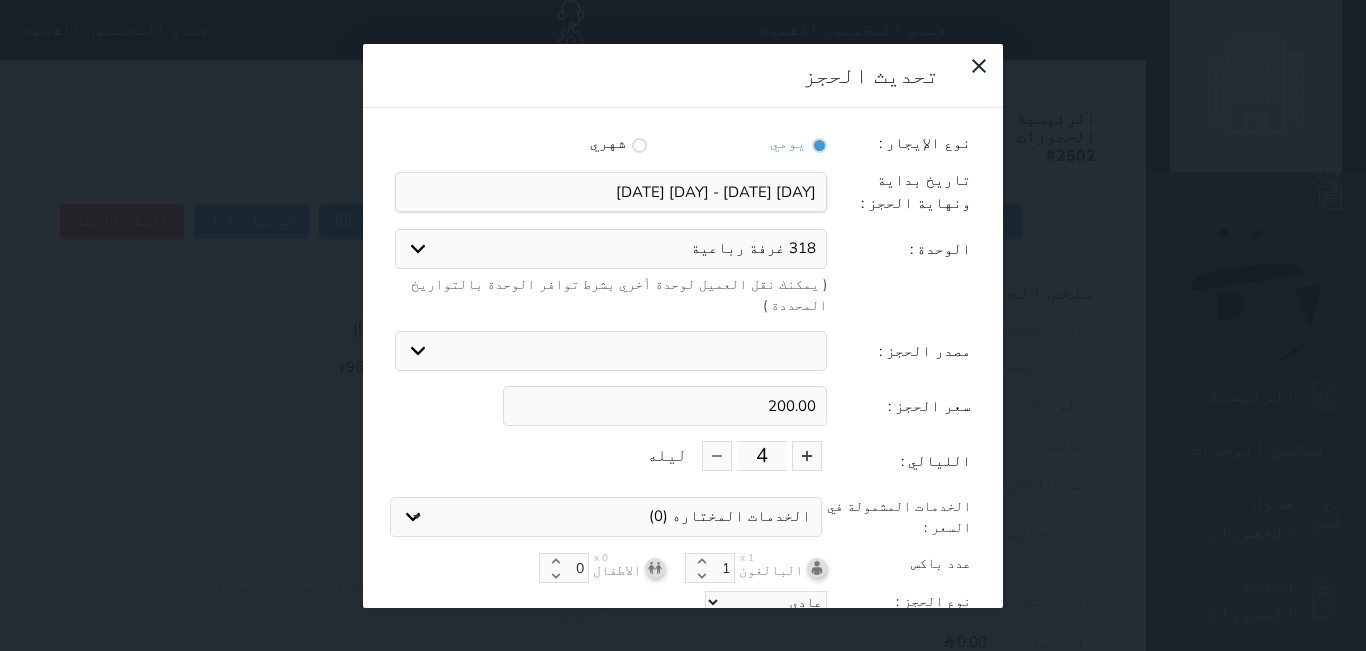 click on "318 غرفة رباعية" at bounding box center (611, 249) 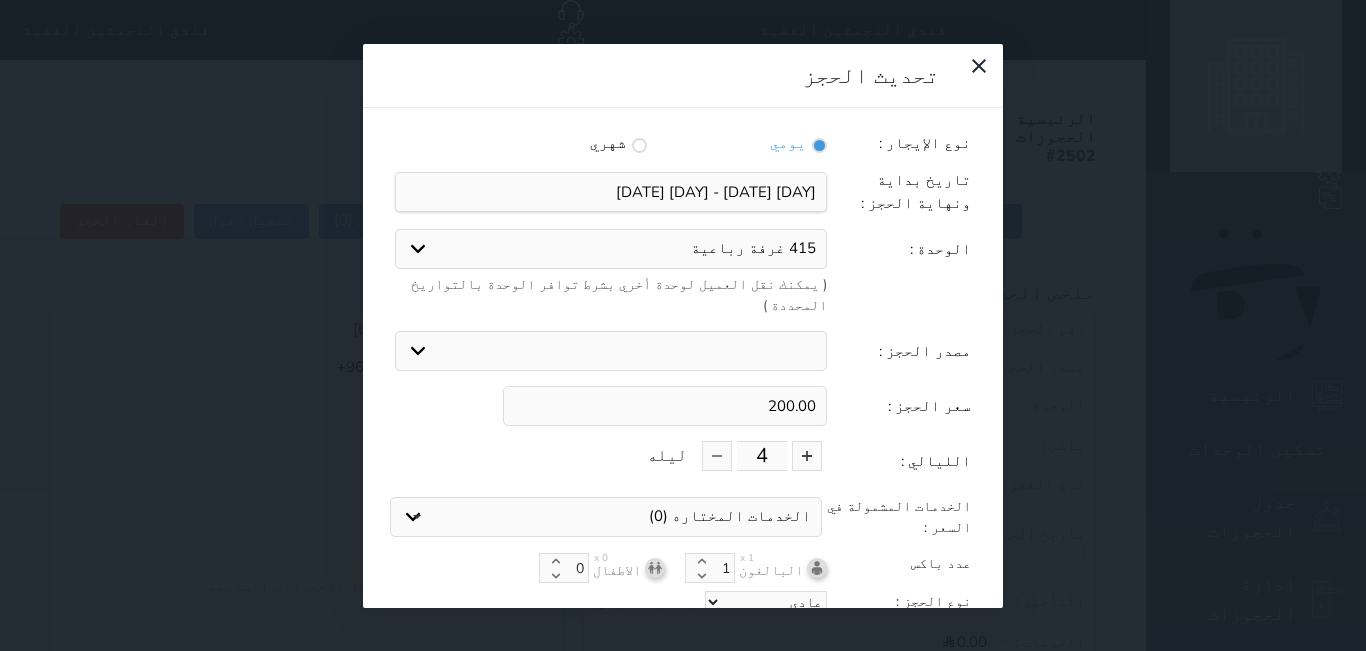click on "318 غرفة رباعية   102 غرفة مزدوجة 103 غرفة مزدوجة 109 غرفة مزدوجة 113 غرفة مزدوجة 119 غرفة مزدوجة 202 غرفة مزدوجة 203 غرفة مزدوجة 213 غرفة مزدوجة 219 غرفة مزدوجة 302 غرفة مزدوجة 303 غرفة مزدوجة 309 غرفة مزدوجة 313 غرفة مزدوجة 319 غرفة مزدوجة 402 غرفة مزدوجة 403 غرفة مزدوجة 409 غرفة مزدوجة 413 غرفة مزدوجة 419 غرفة مزدوجة 502 غرفة مزدوجة 513 غرفة مزدوجة 519 غرفة مزدوجة 602 غرفة مزدوجة 603 غرفة مزدوجة 613 غرفة مزدوجة 619 غرفة مزدوجة 702 غرفة مزدوجة 703 غرفة مزدوجة 713 غرفة مزدوجة 719 غرفة مزدوجة 802 غرفة مزدوجة 803 غرفة مزدوجة 813 غرفة مزدوجة 819 غرفة مزدوجة 902 غرفة مزدوجة 903 غرفة مزدوجة 913 غرفة مزدوجة 919 غرفة مزدوجة" at bounding box center [611, 249] 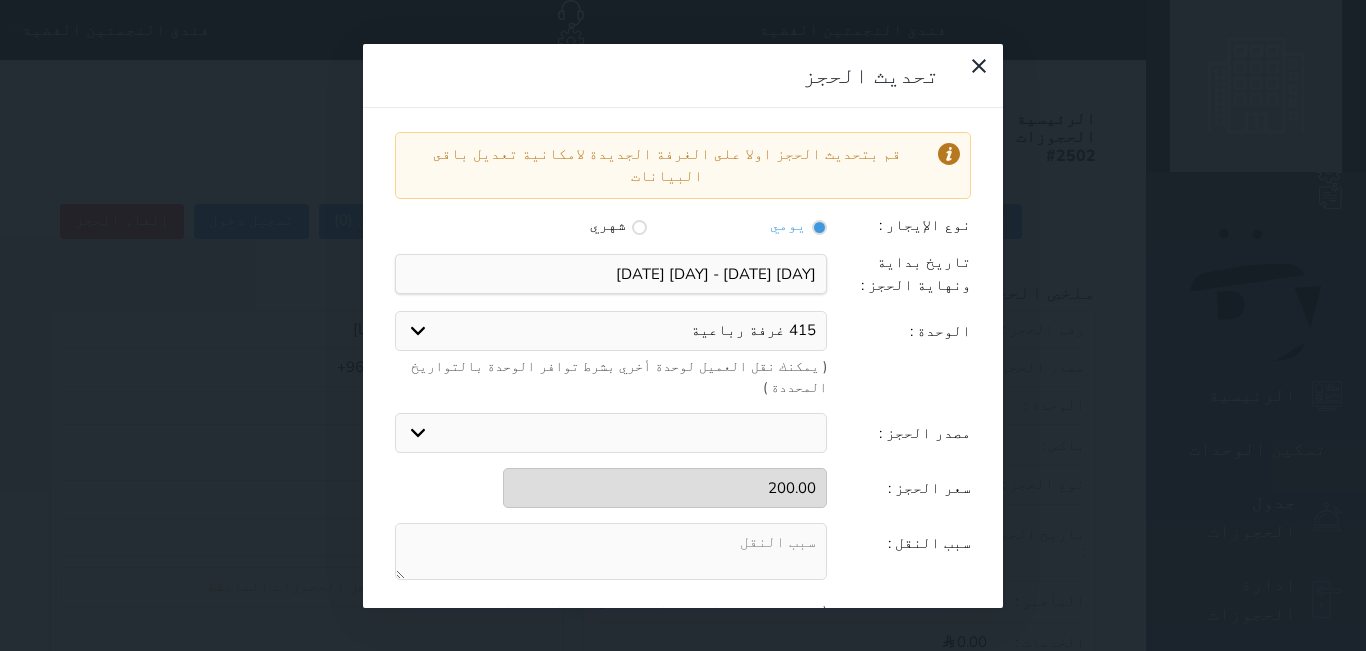 click at bounding box center [611, 551] 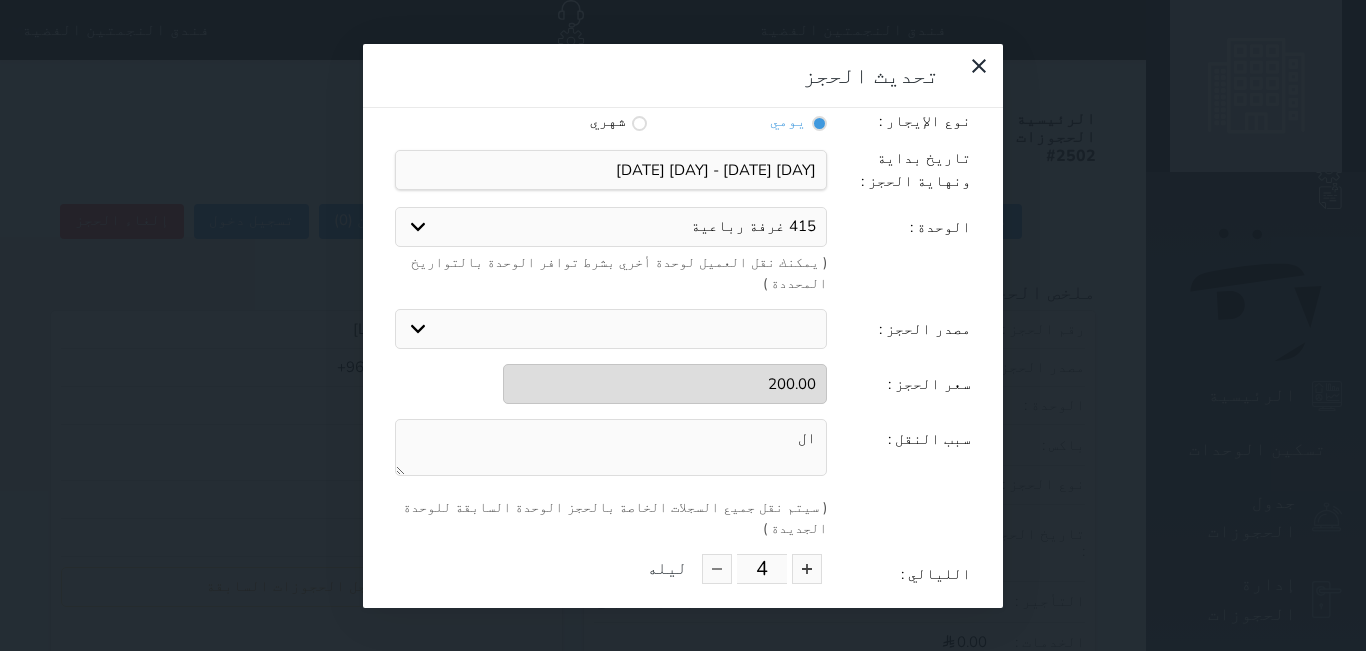 scroll, scrollTop: 219, scrollLeft: 0, axis: vertical 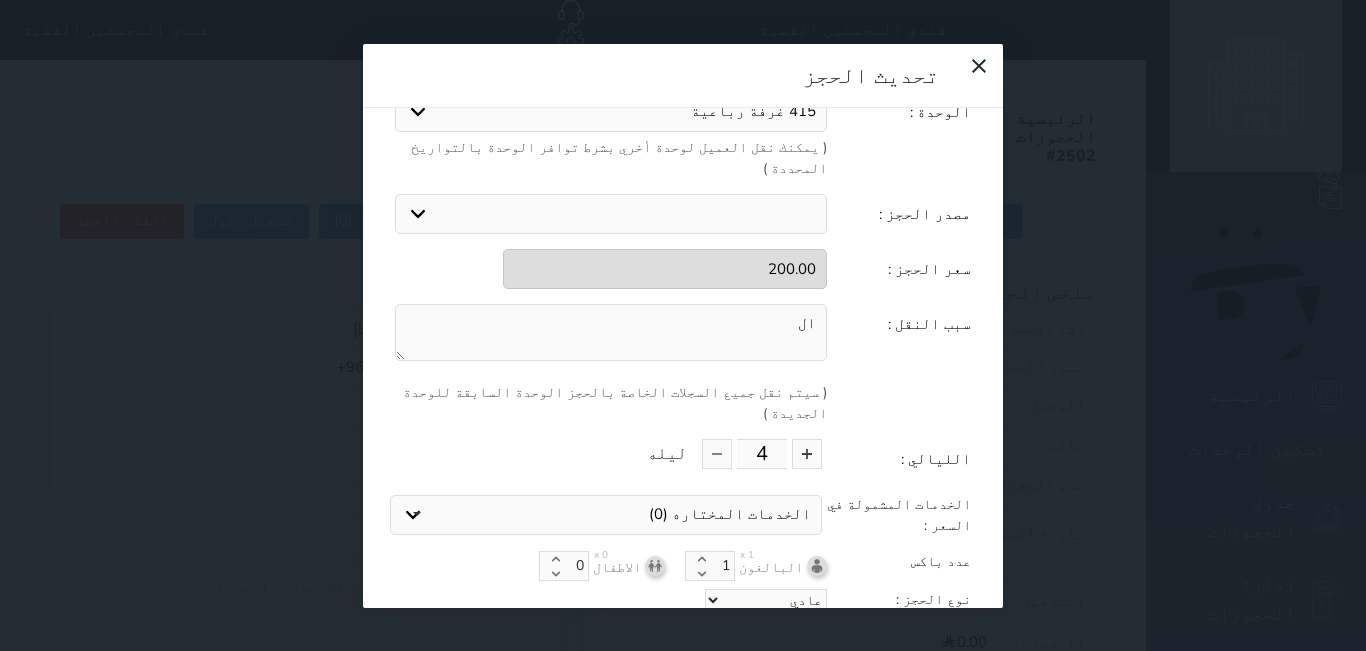click on "تحديث الحجز" at bounding box center [683, 637] 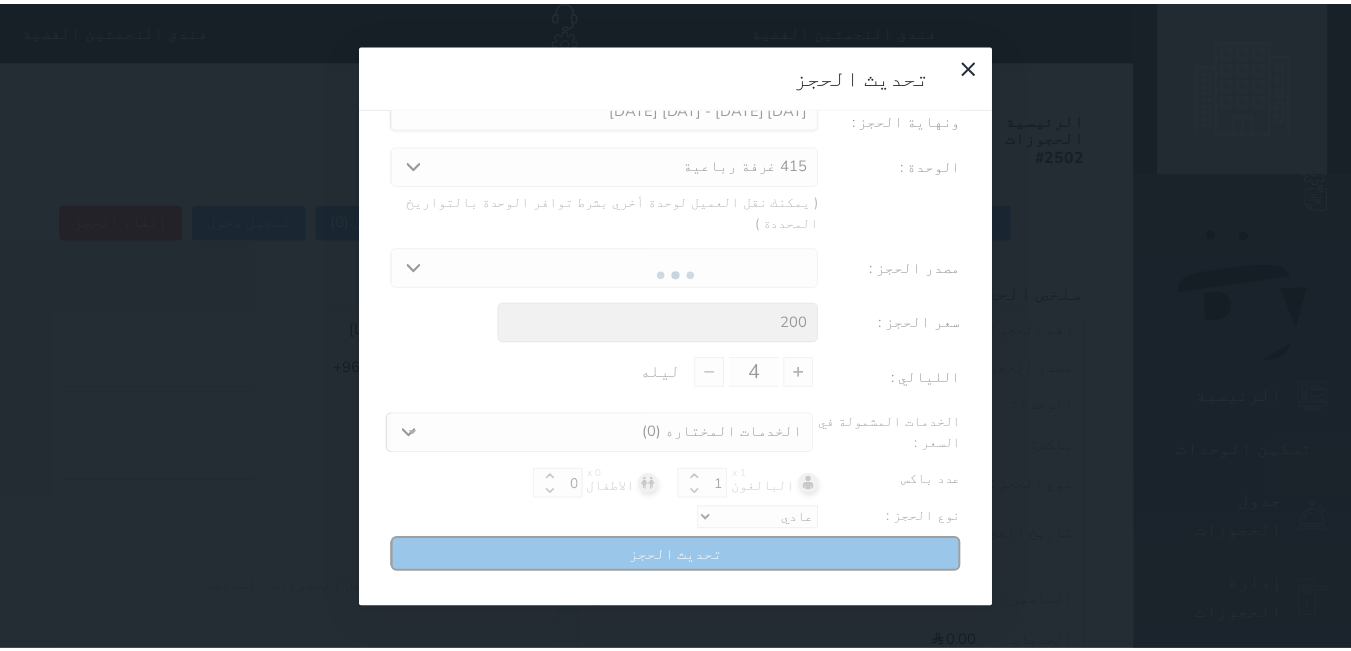 scroll, scrollTop: 104, scrollLeft: 0, axis: vertical 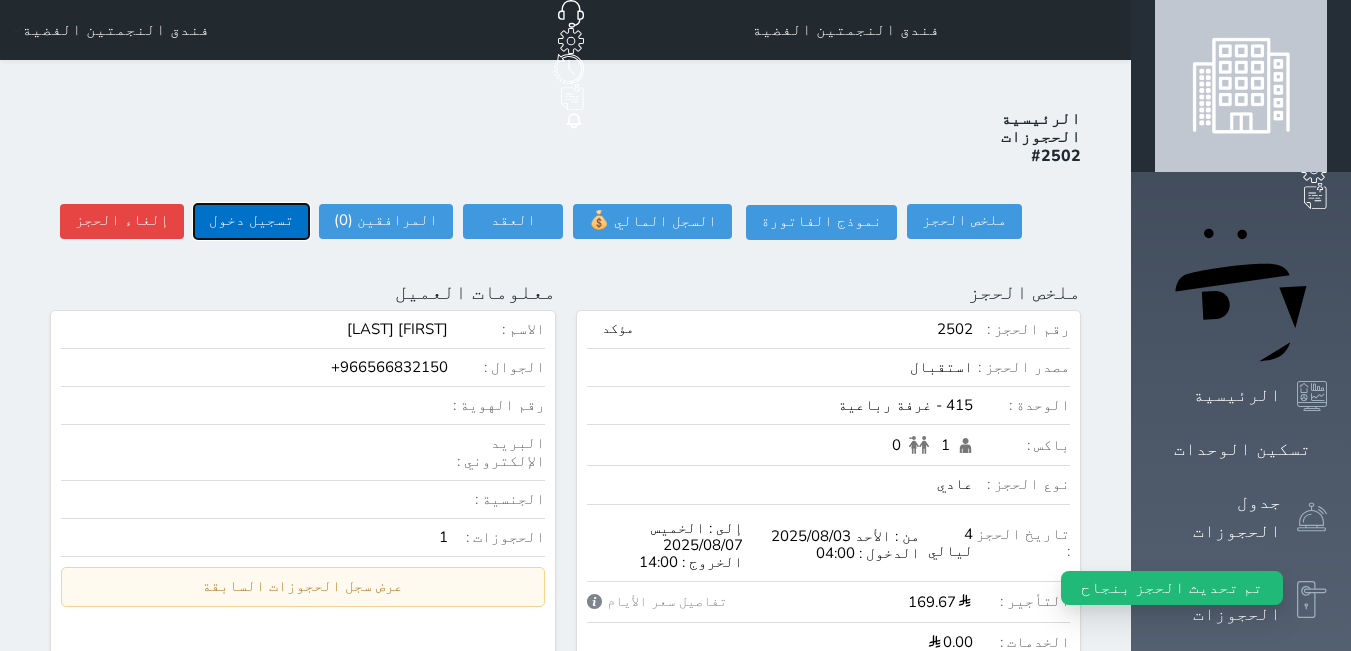 click on "تسجيل دخول" at bounding box center (251, 221) 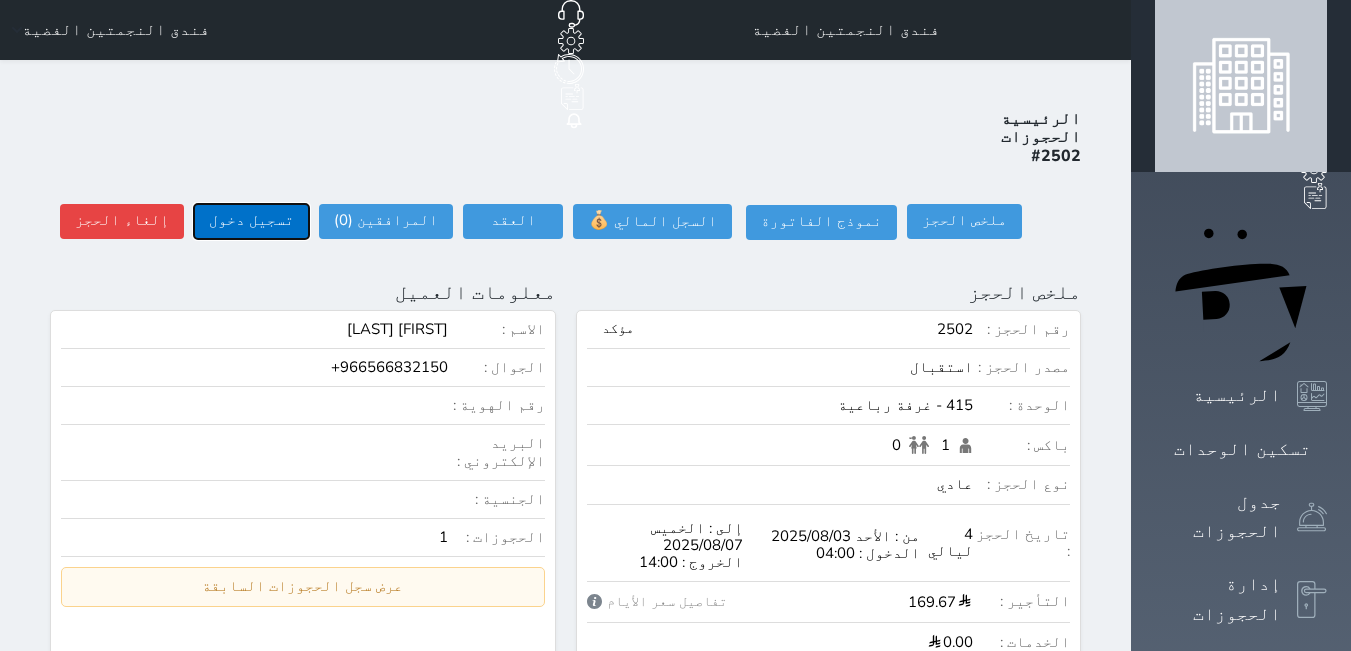click on "تسجيل دخول" at bounding box center [251, 221] 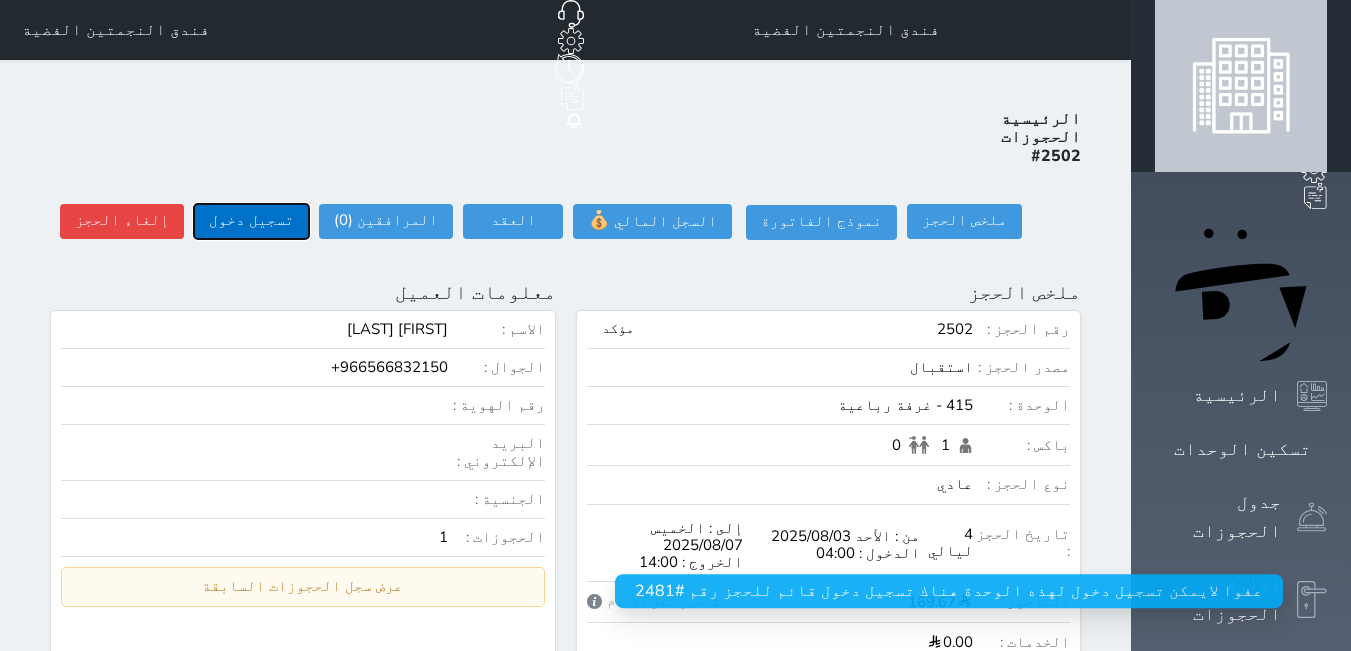 click on "تسجيل دخول" at bounding box center [251, 221] 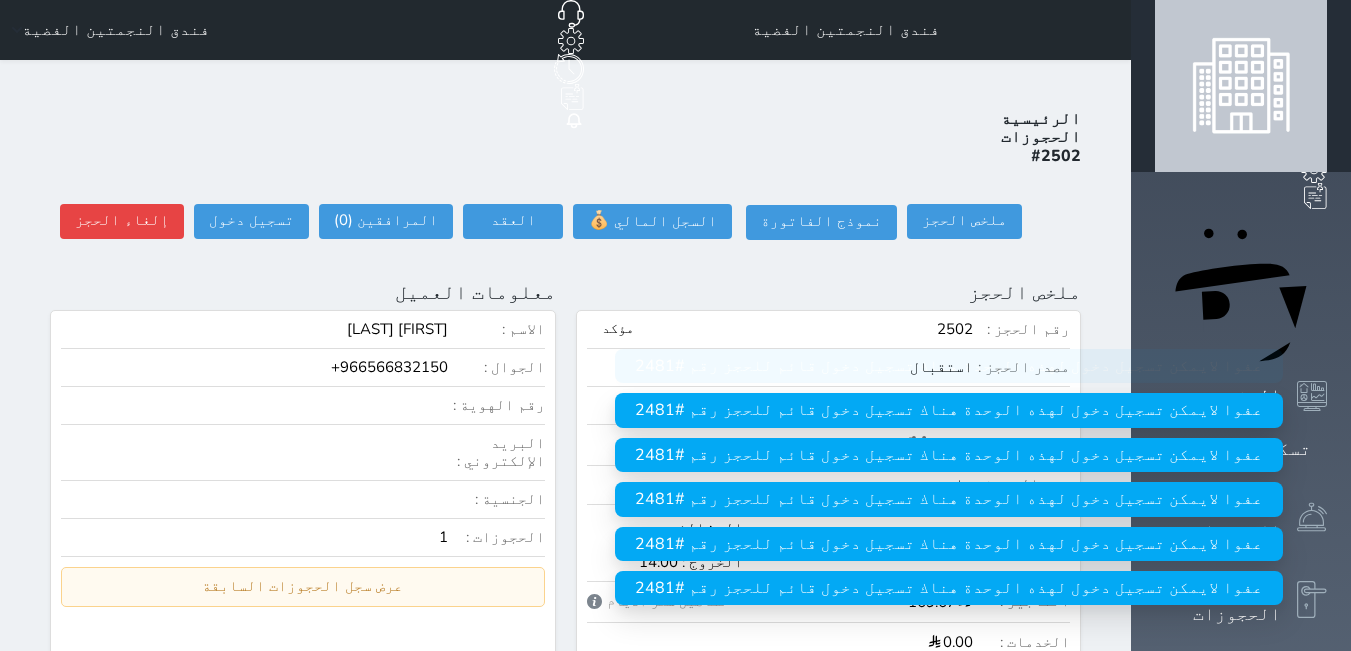 click on "الرئيسية   الحجوزات   #2502         ملخص الحجز         ملخص الحجز #2502                           نموذج الفاتورة   السجل المالي   💰         العقد         العقد #2502                                   العقود الموقعه #2502
العقود الموقعه (0)
#   تاريخ التوقيع   الاجرائات       المرافقين (0)         المرافقين                 البحث عن المرافقين :        الاسم       رقم الهوية       البريد الإلكتروني       الجوال           تغيير العميل              الاسم *     الجنس    اختر الجنس   ذكر انثى   تاريخ الميلاد         تاريخ الميلاد الهجرى         صلة القرابة
اختر صلة القرابة   ابن ابنه زوجة اخ اخت اب ام زوج أخرى   نوع العميل   اختر نوع   مواطن" at bounding box center (565, 912) 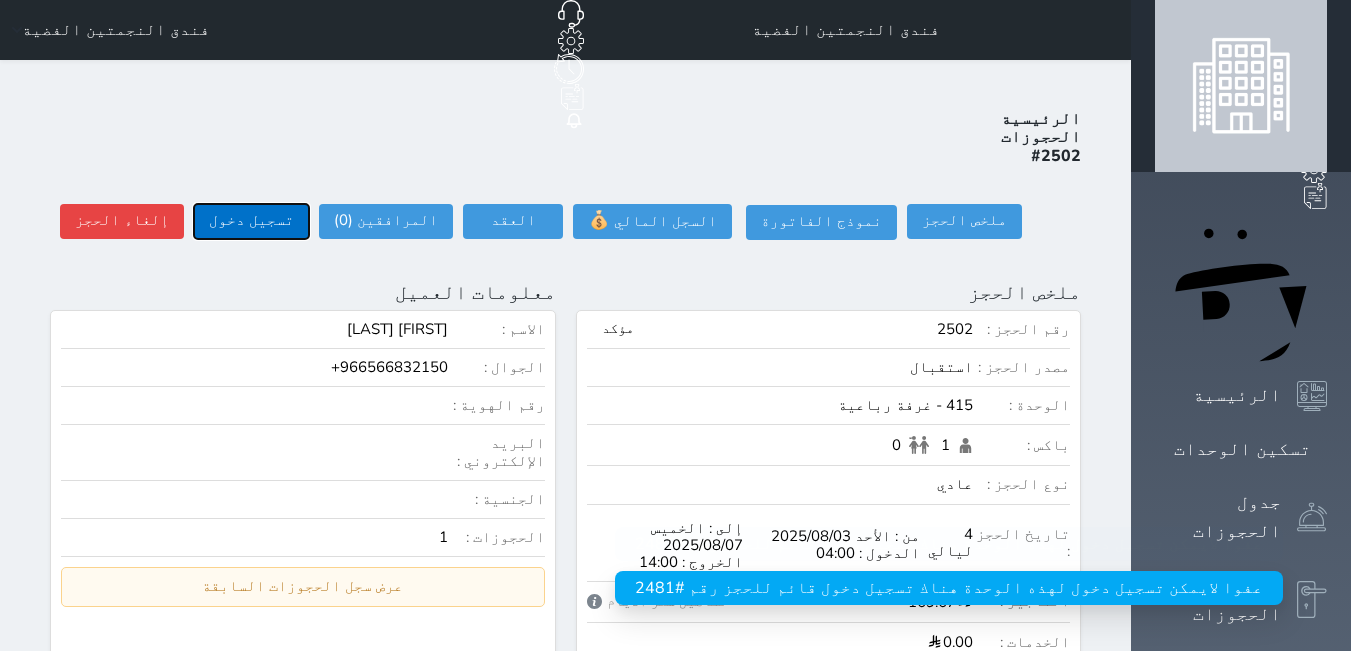 click on "تسجيل دخول" at bounding box center (251, 221) 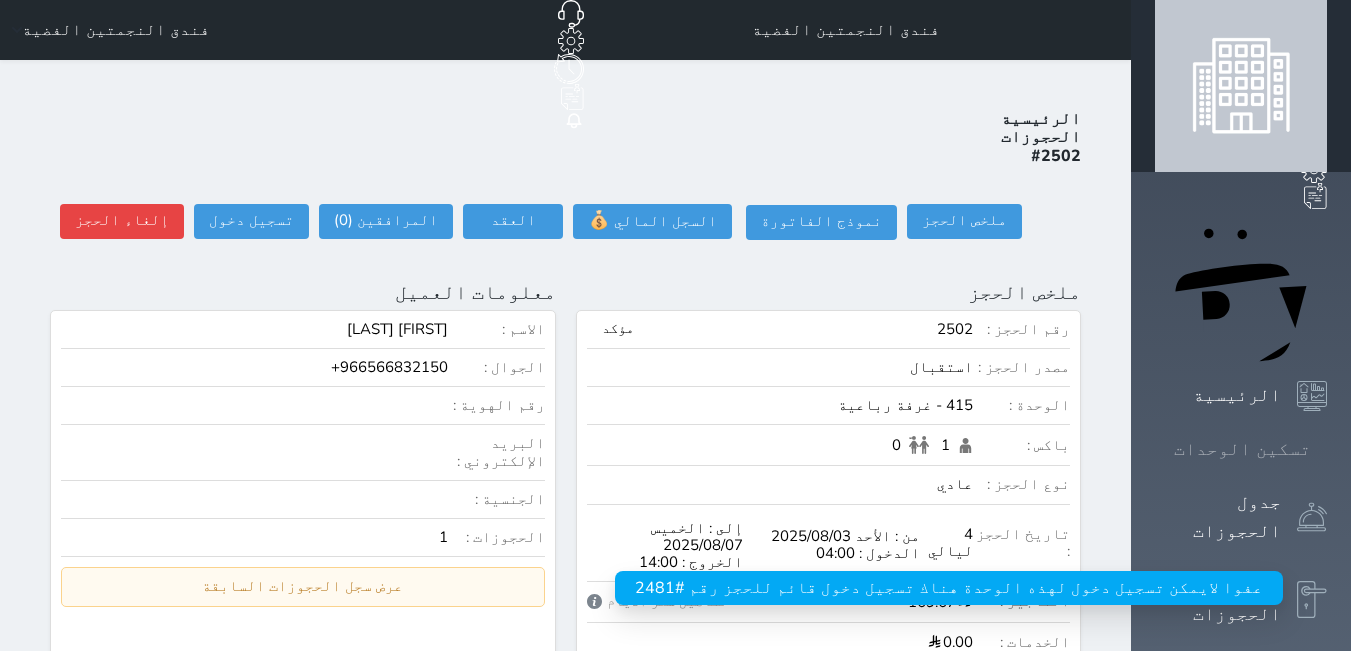 click on "تسكين الوحدات" at bounding box center [1242, 449] 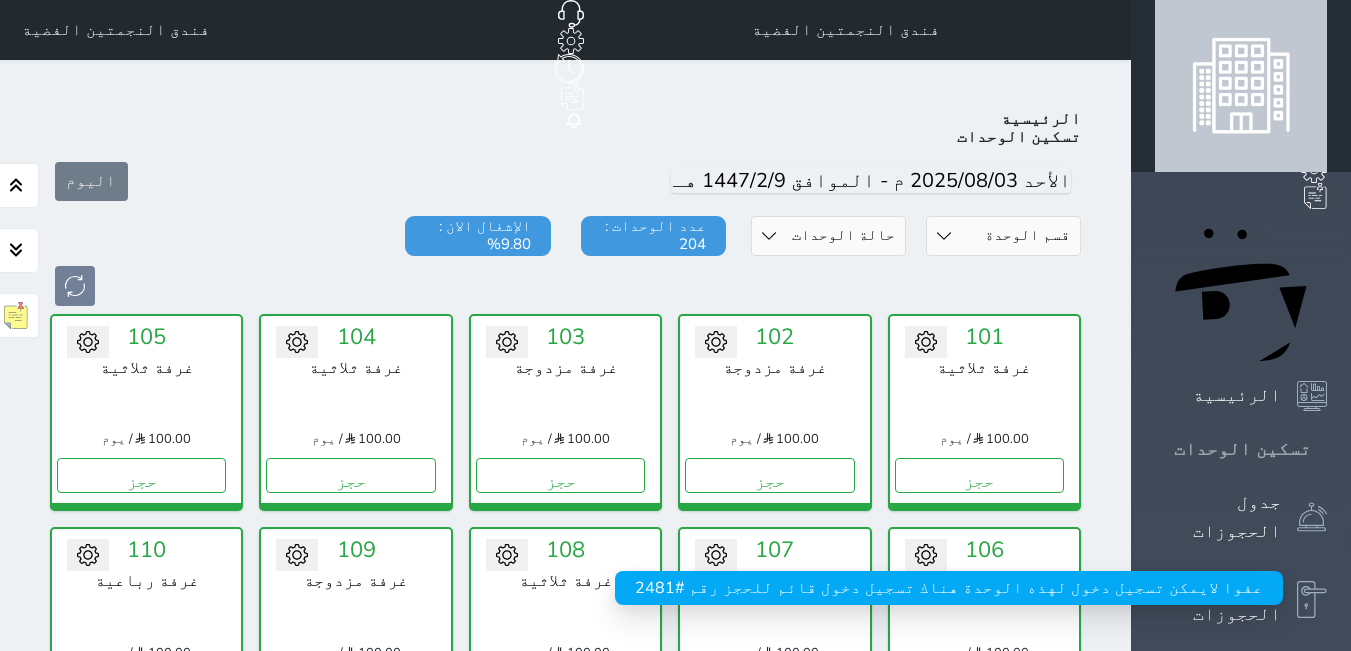 scroll, scrollTop: 7307, scrollLeft: 0, axis: vertical 